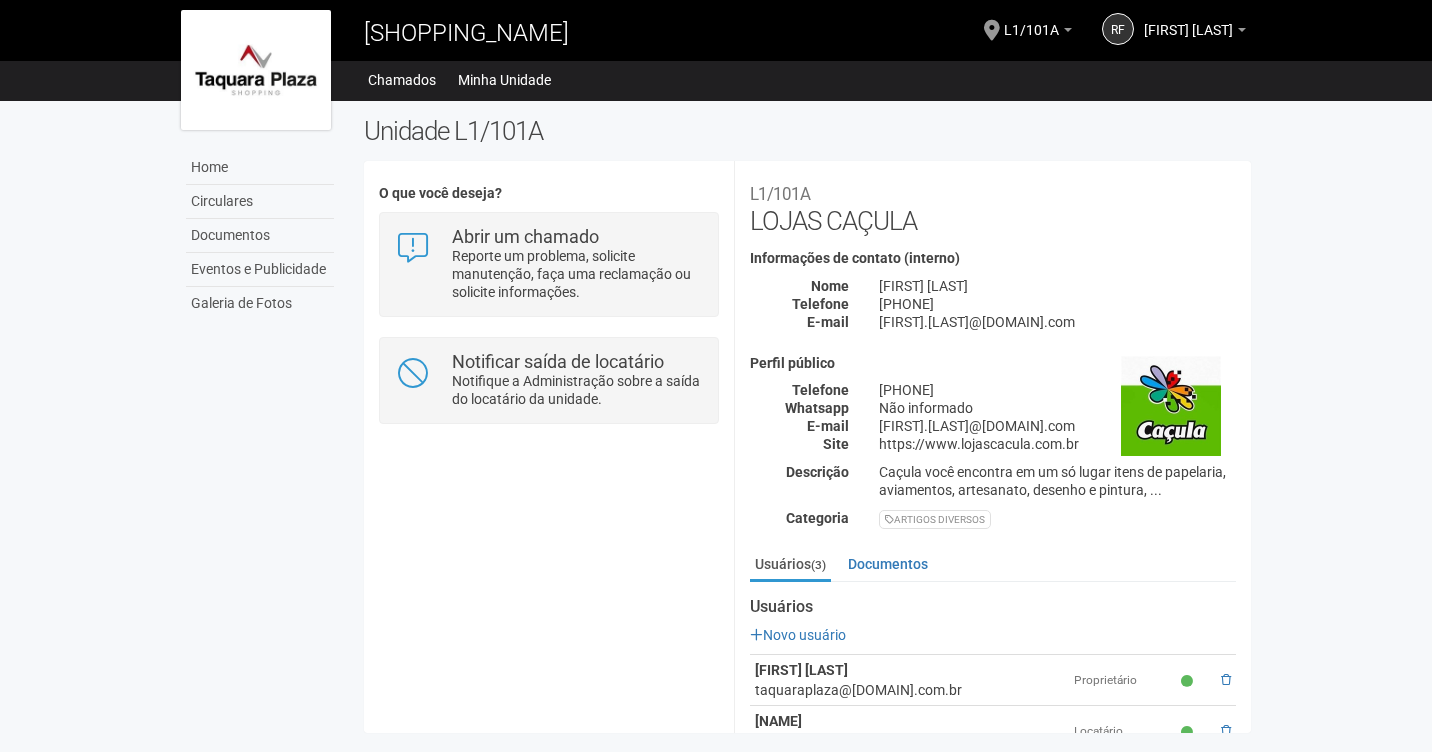 scroll, scrollTop: 0, scrollLeft: 0, axis: both 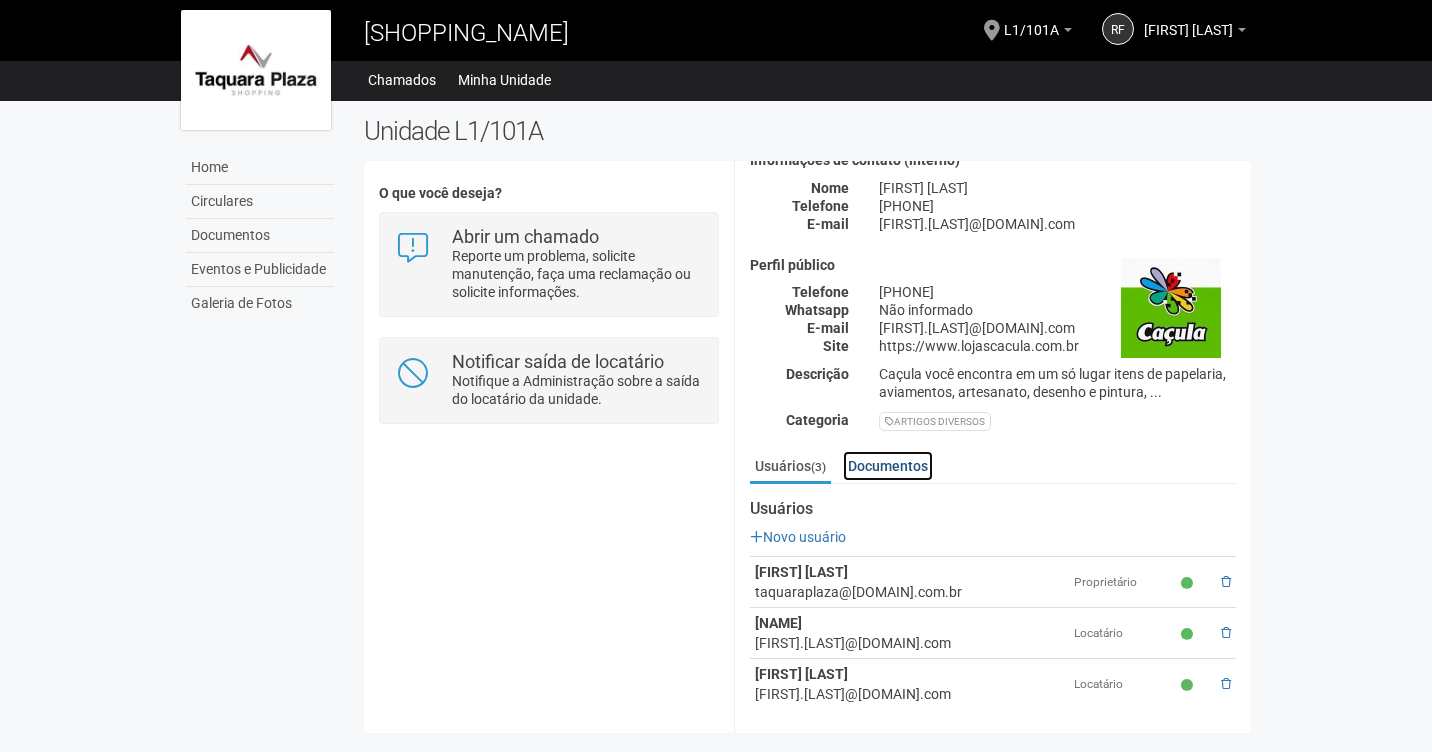 click on "Documentos" at bounding box center (888, 466) 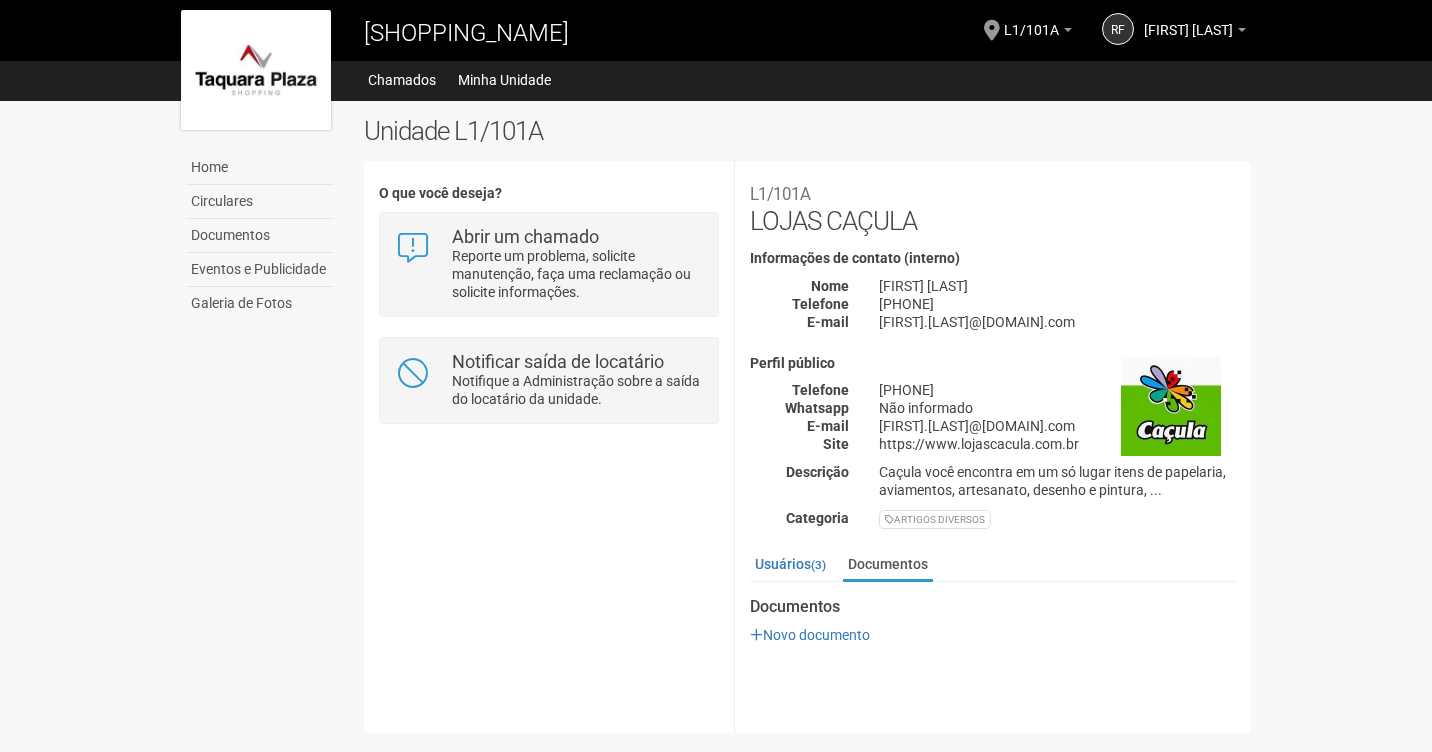 scroll, scrollTop: 0, scrollLeft: 0, axis: both 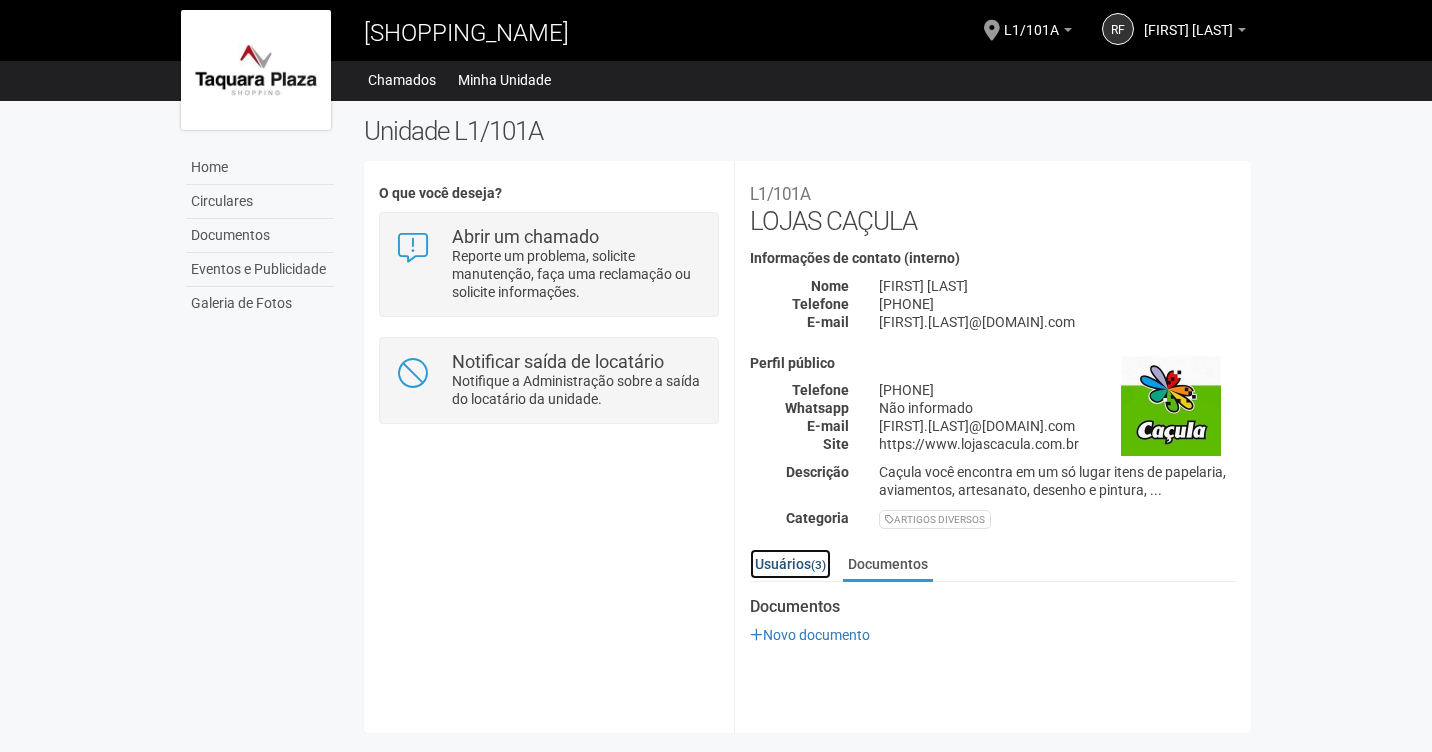 click on "Usuários
(3)" at bounding box center (790, 564) 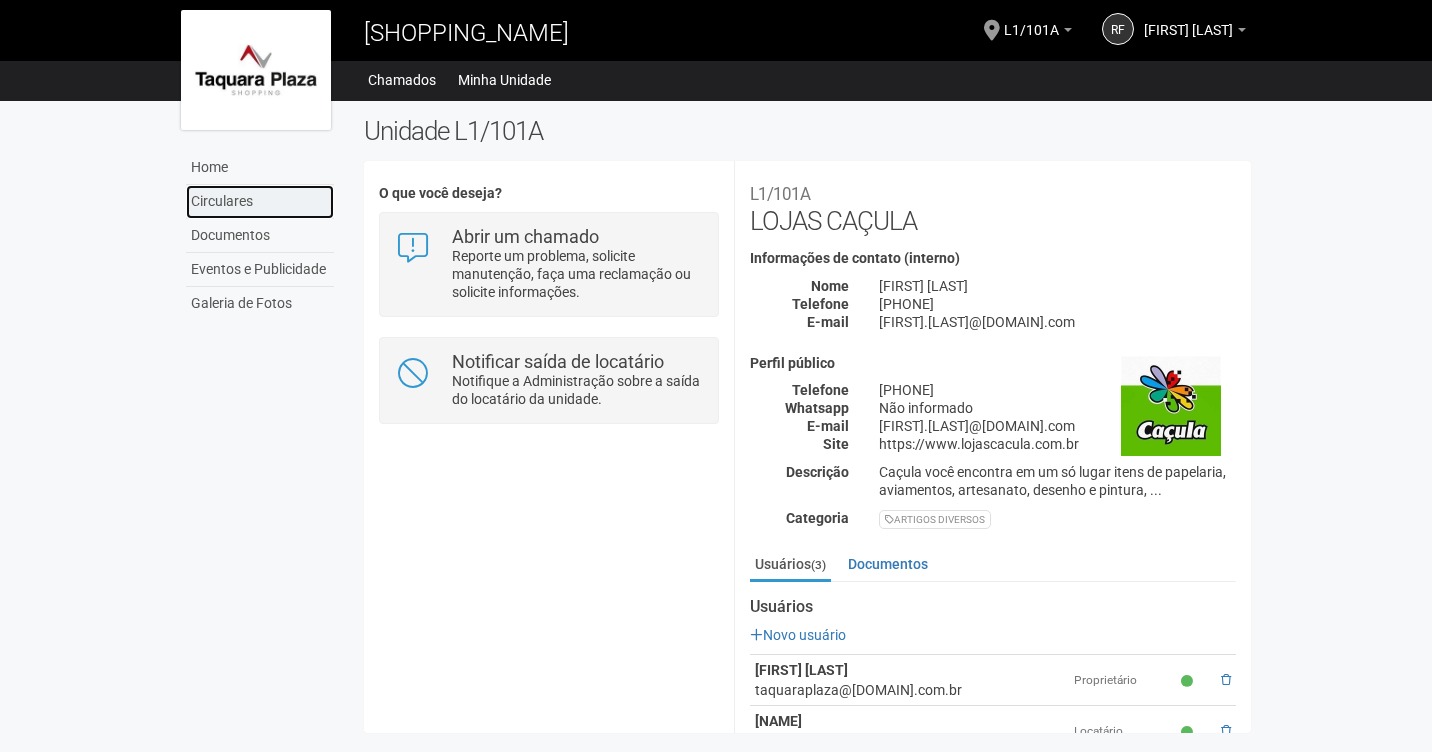 click on "Circulares" at bounding box center (260, 202) 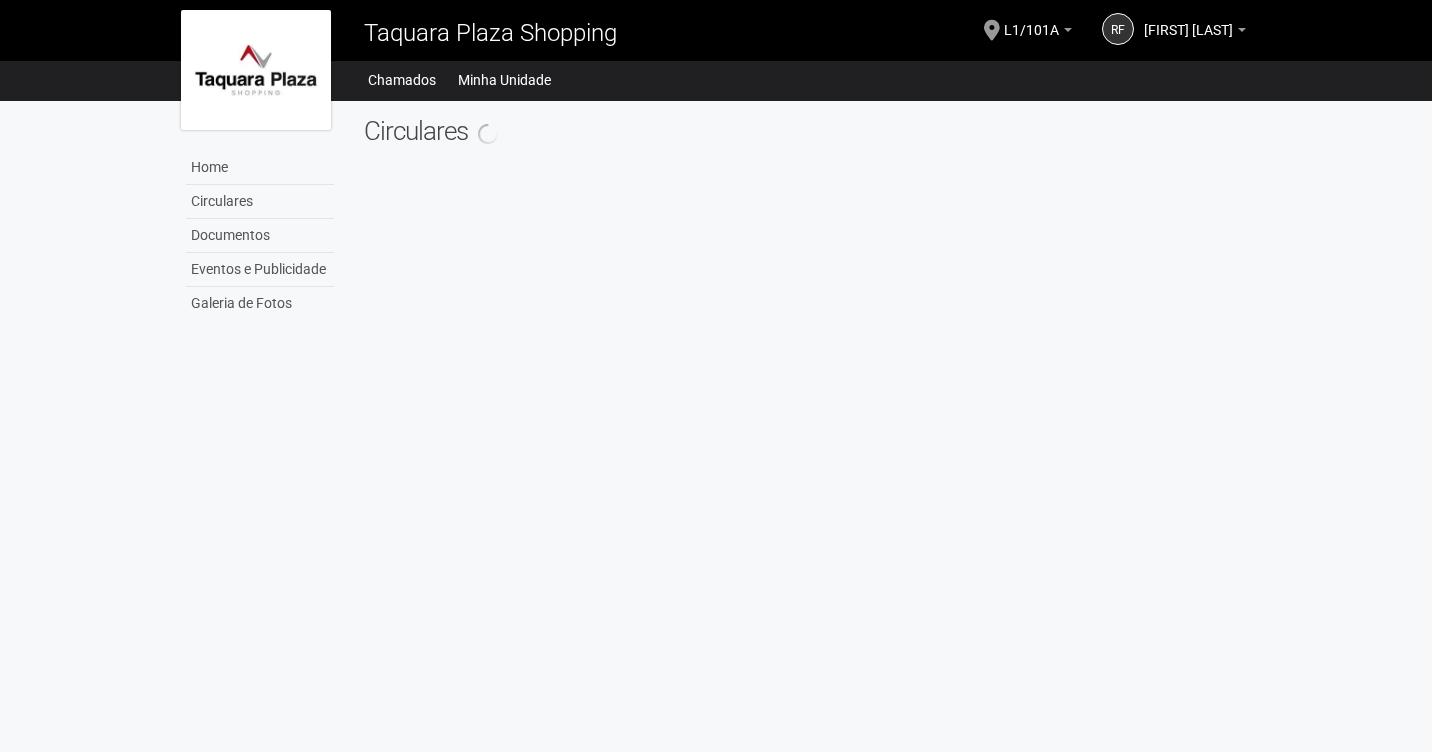 scroll, scrollTop: 0, scrollLeft: 0, axis: both 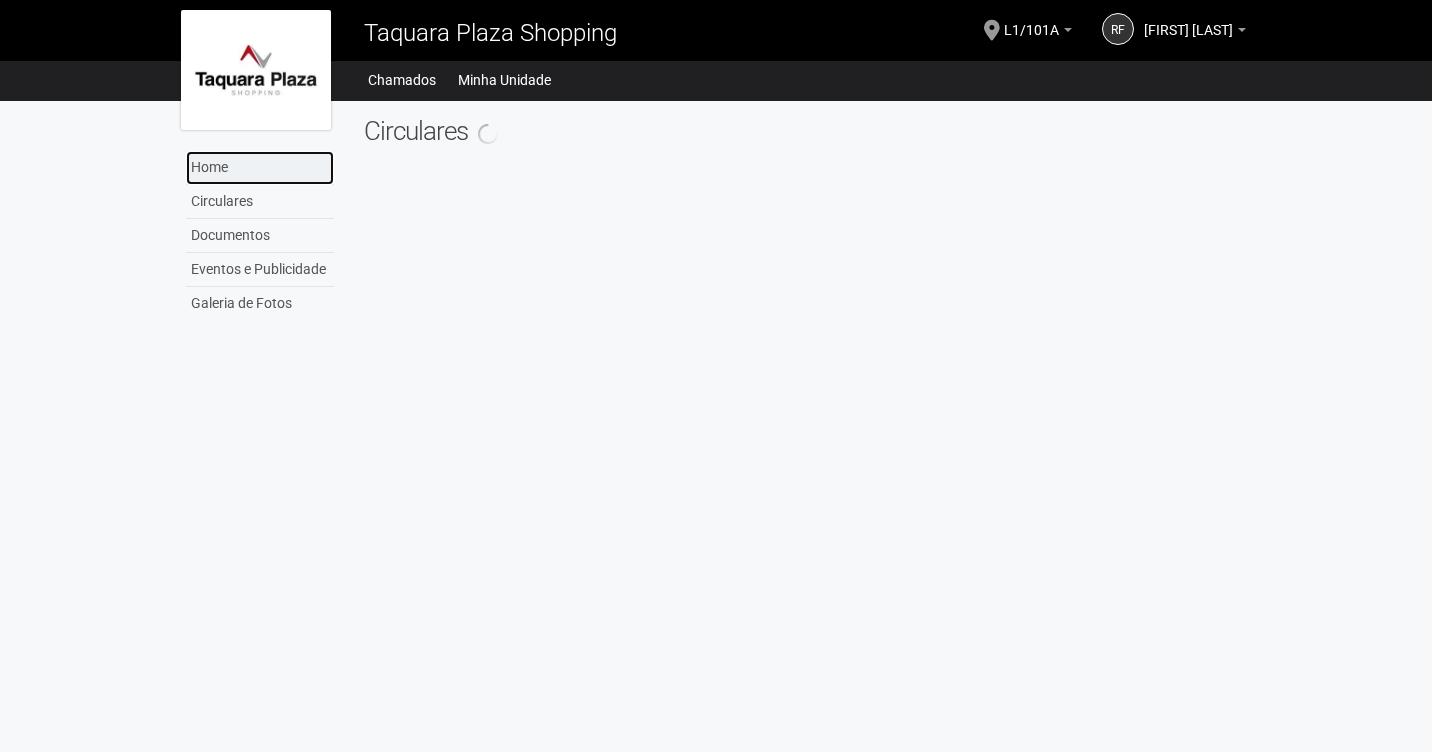 click on "Home" at bounding box center [260, 168] 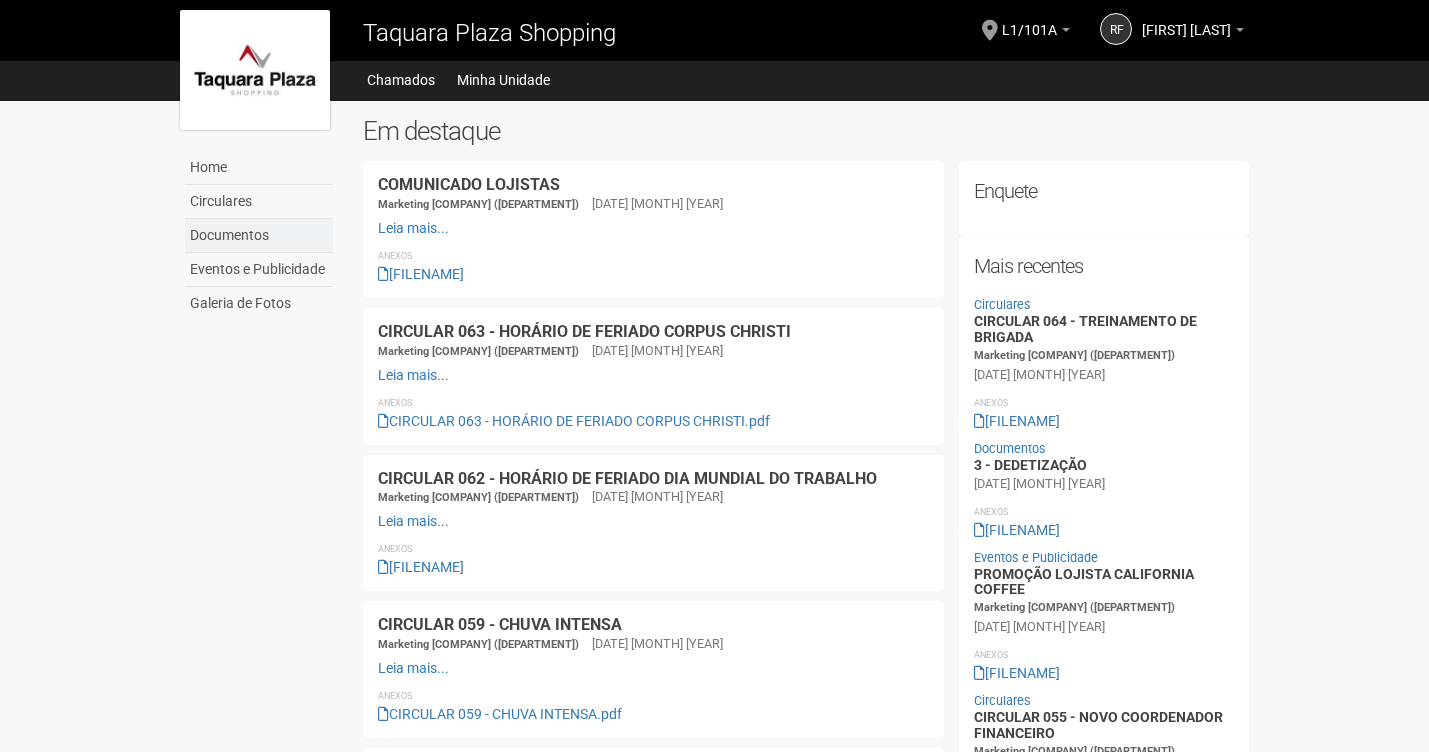 scroll, scrollTop: 0, scrollLeft: 0, axis: both 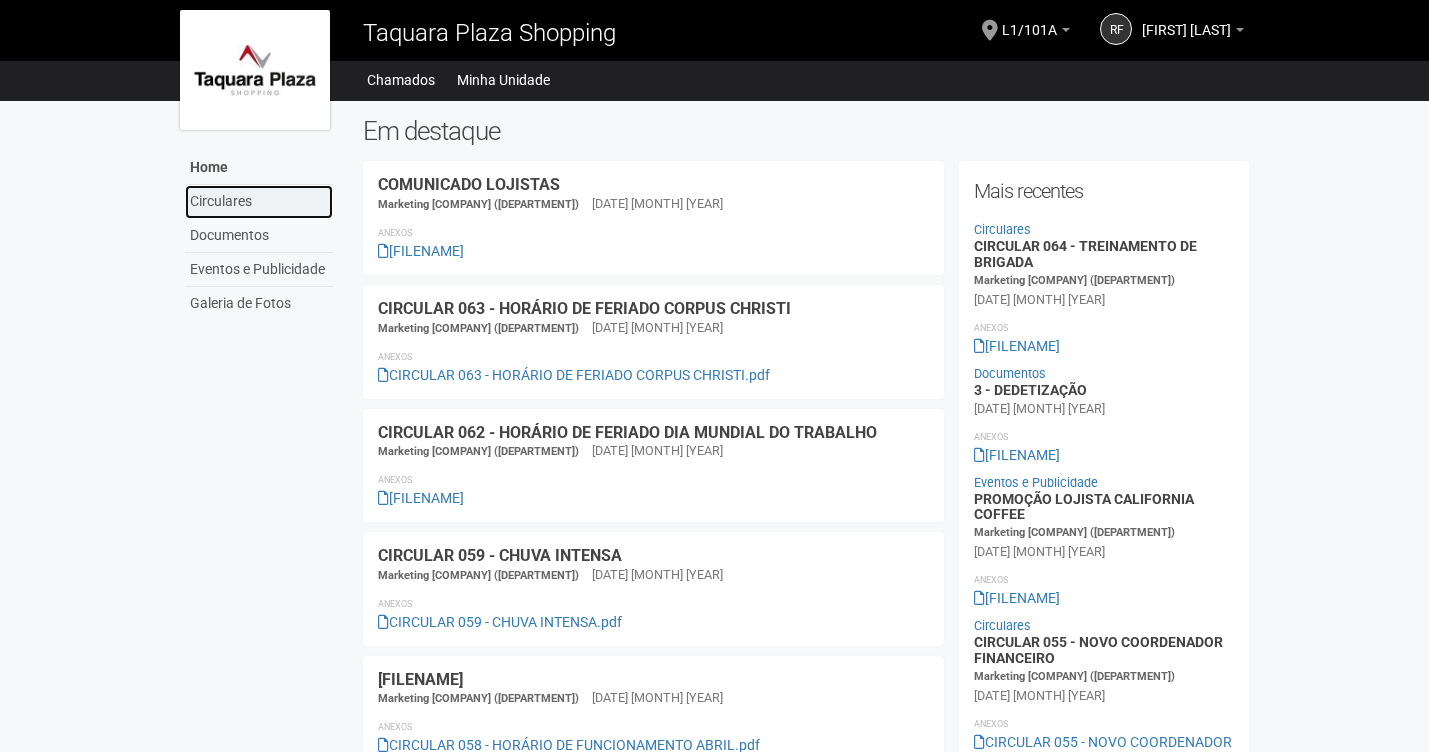 click on "Circulares" at bounding box center [259, 202] 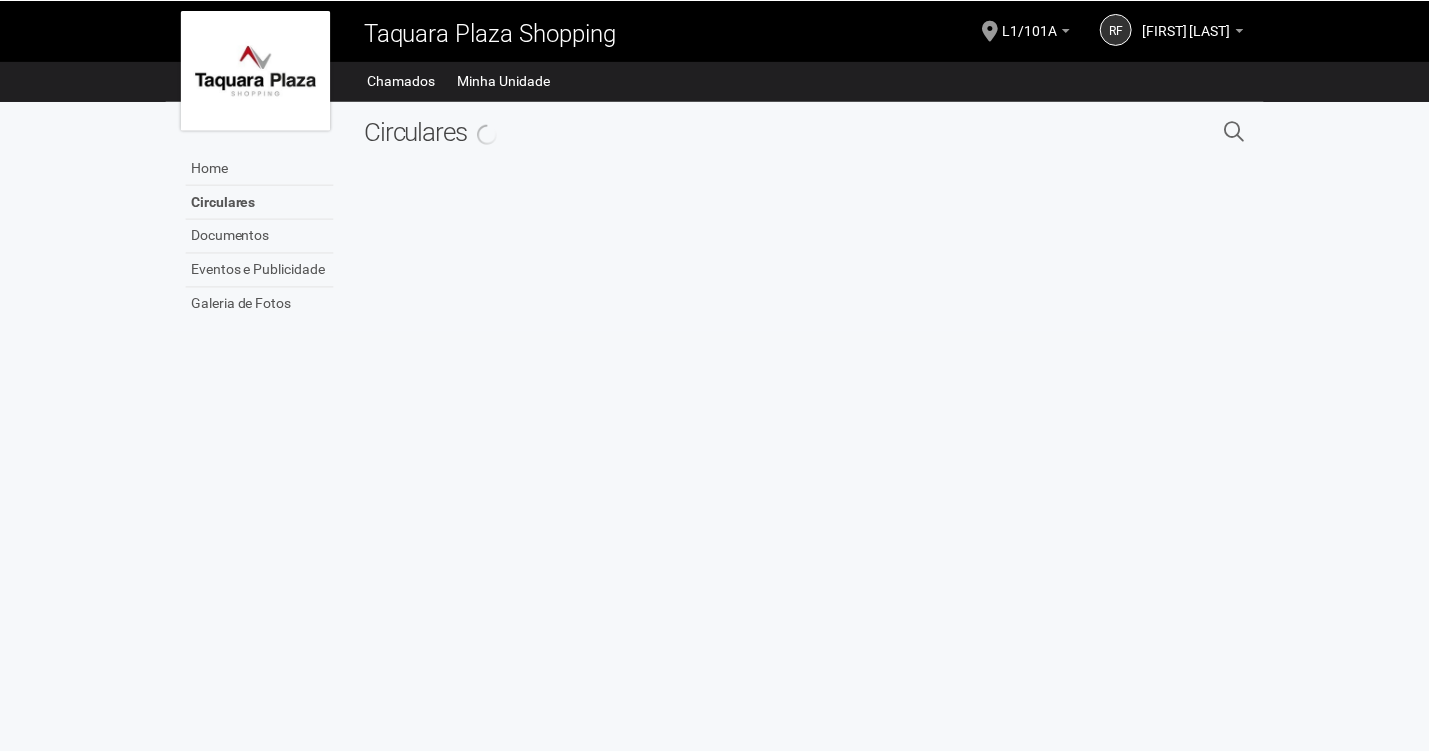 scroll, scrollTop: 0, scrollLeft: 0, axis: both 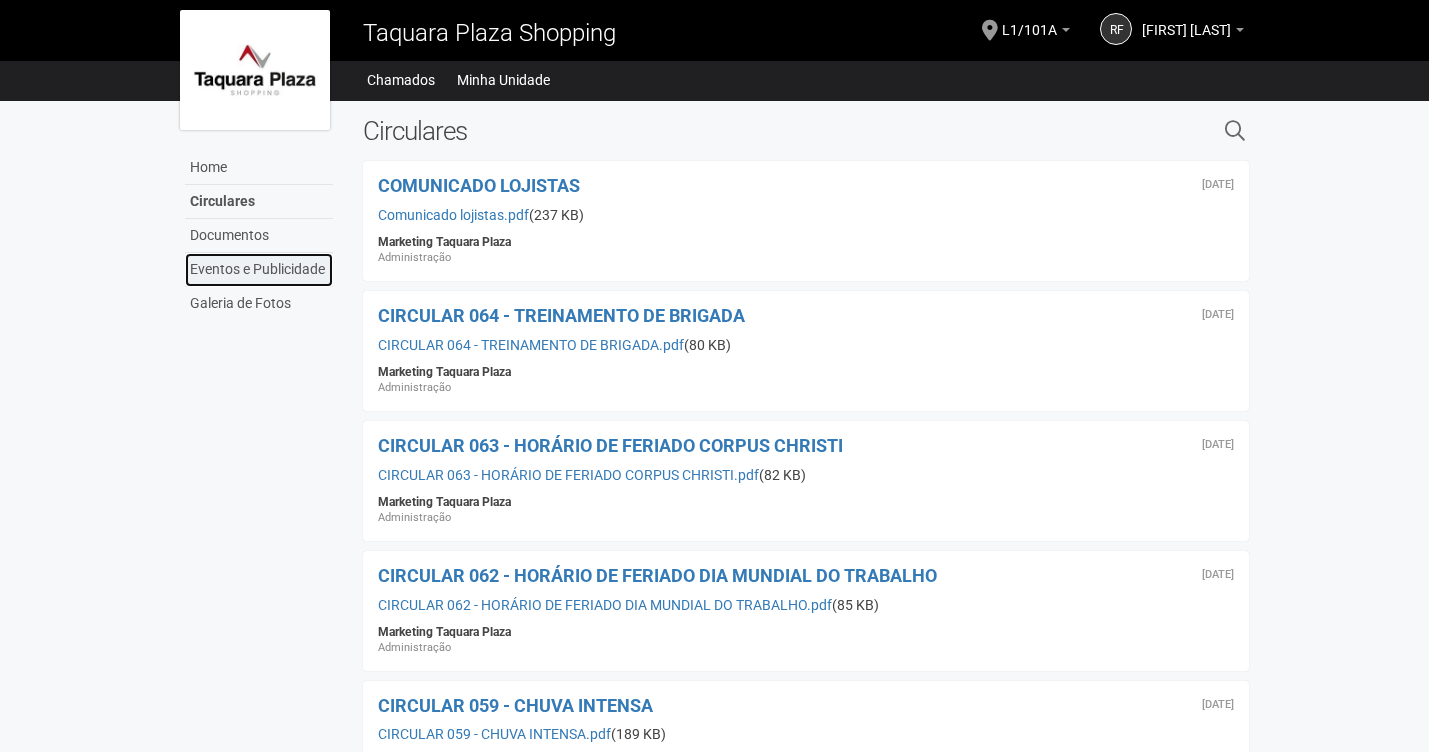 click on "Eventos e Publicidade" at bounding box center (259, 270) 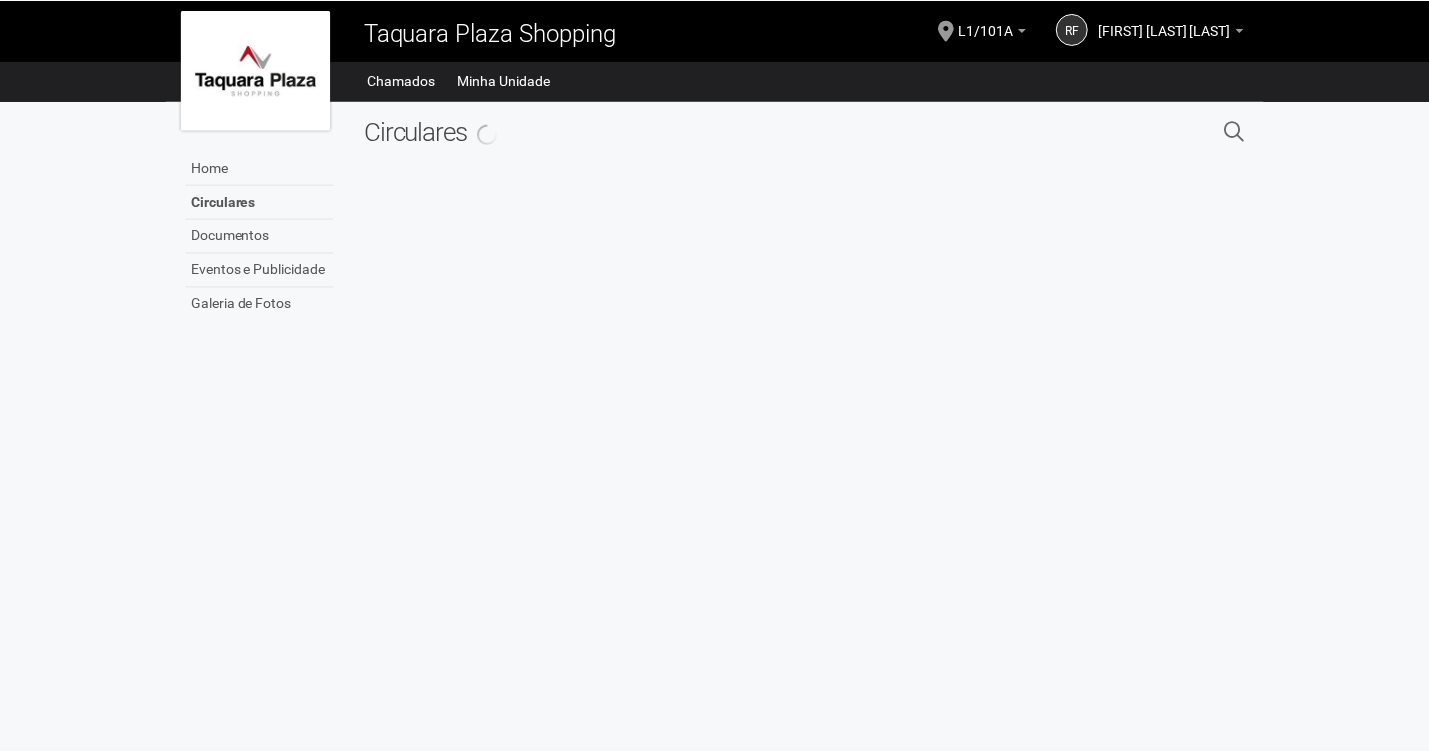 scroll, scrollTop: 0, scrollLeft: 0, axis: both 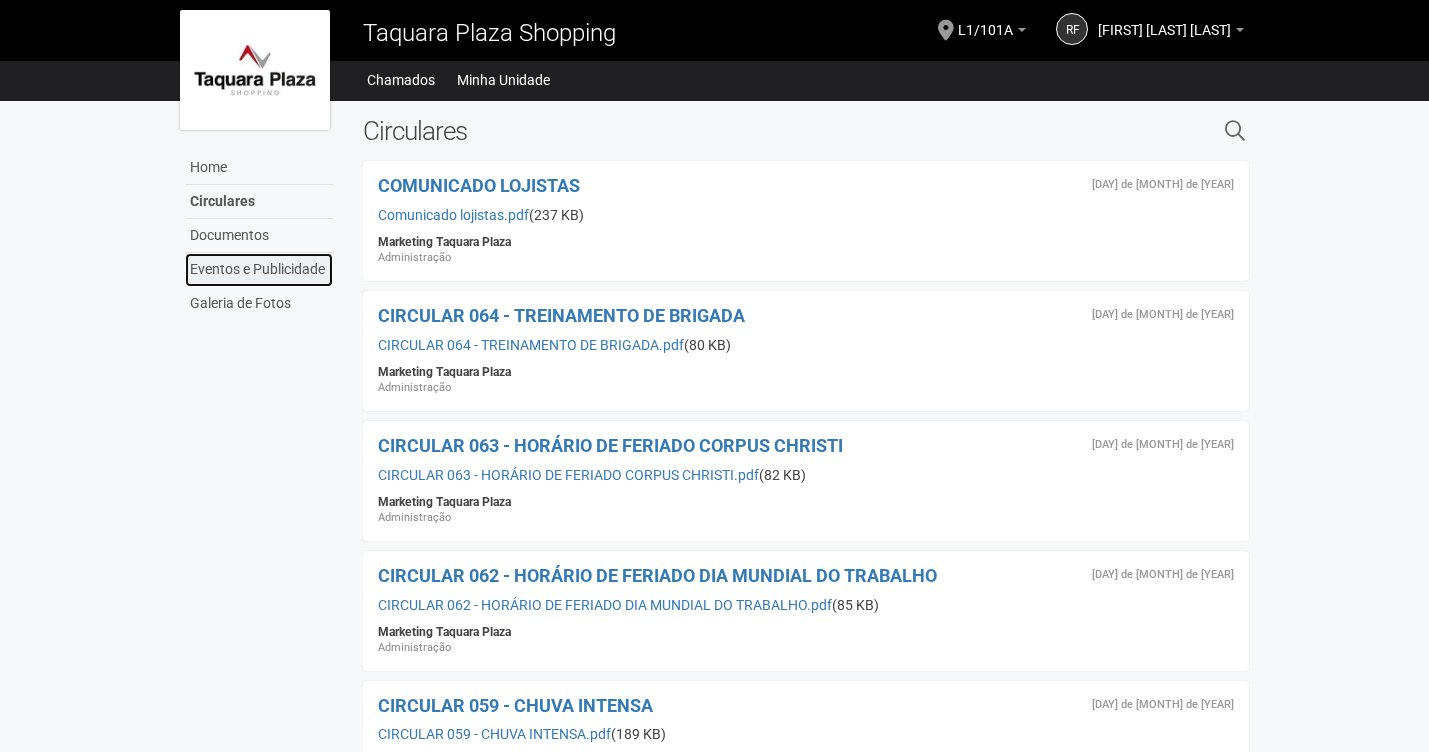 click on "Eventos e Publicidade" at bounding box center (259, 270) 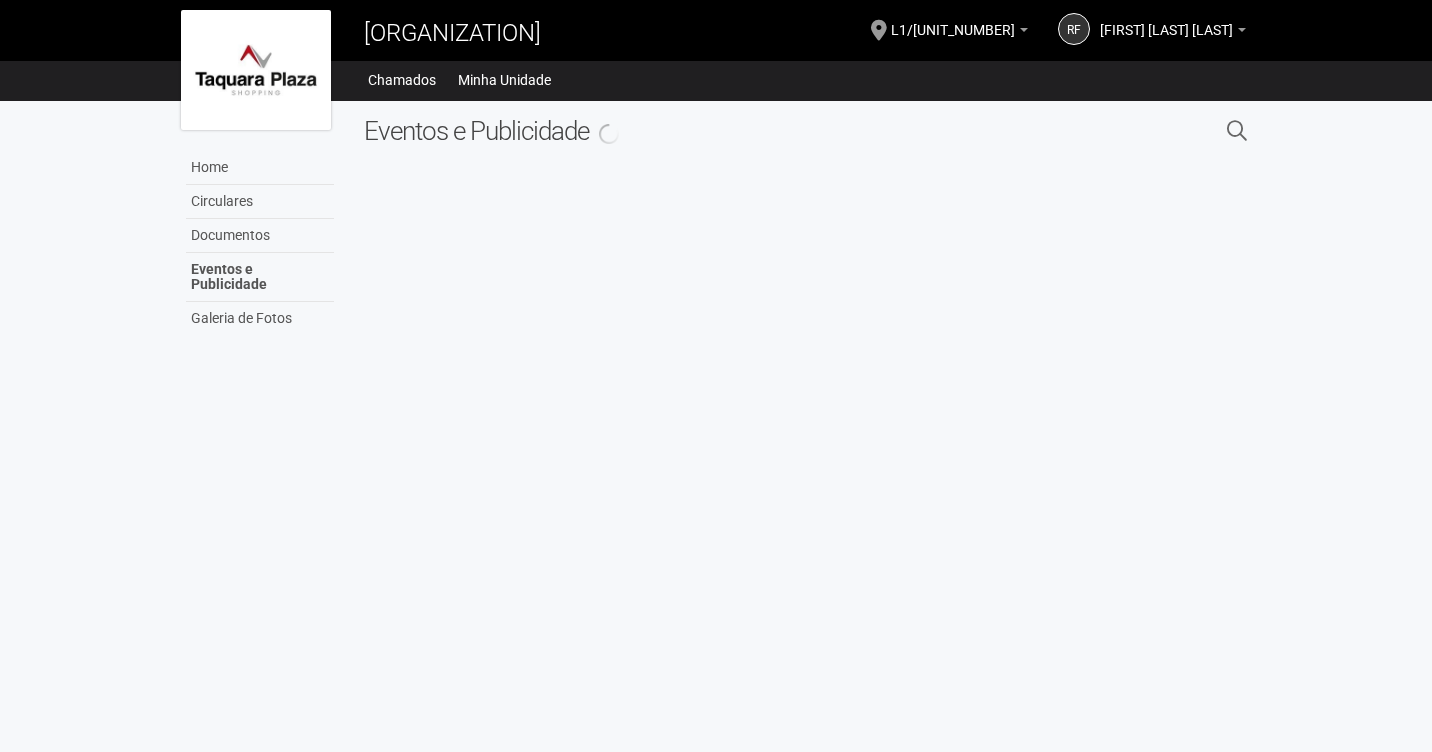 scroll, scrollTop: 0, scrollLeft: 0, axis: both 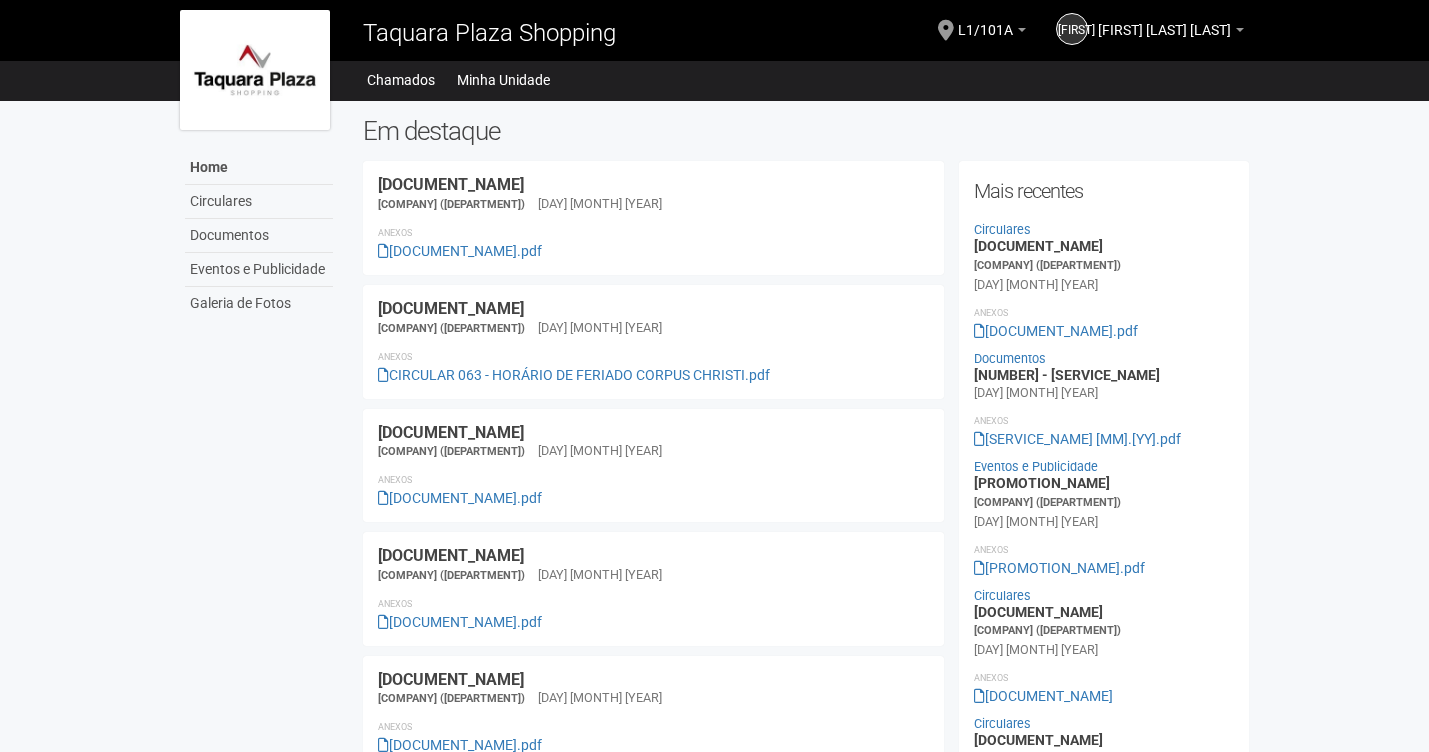 click on "Circulares" at bounding box center [259, 202] 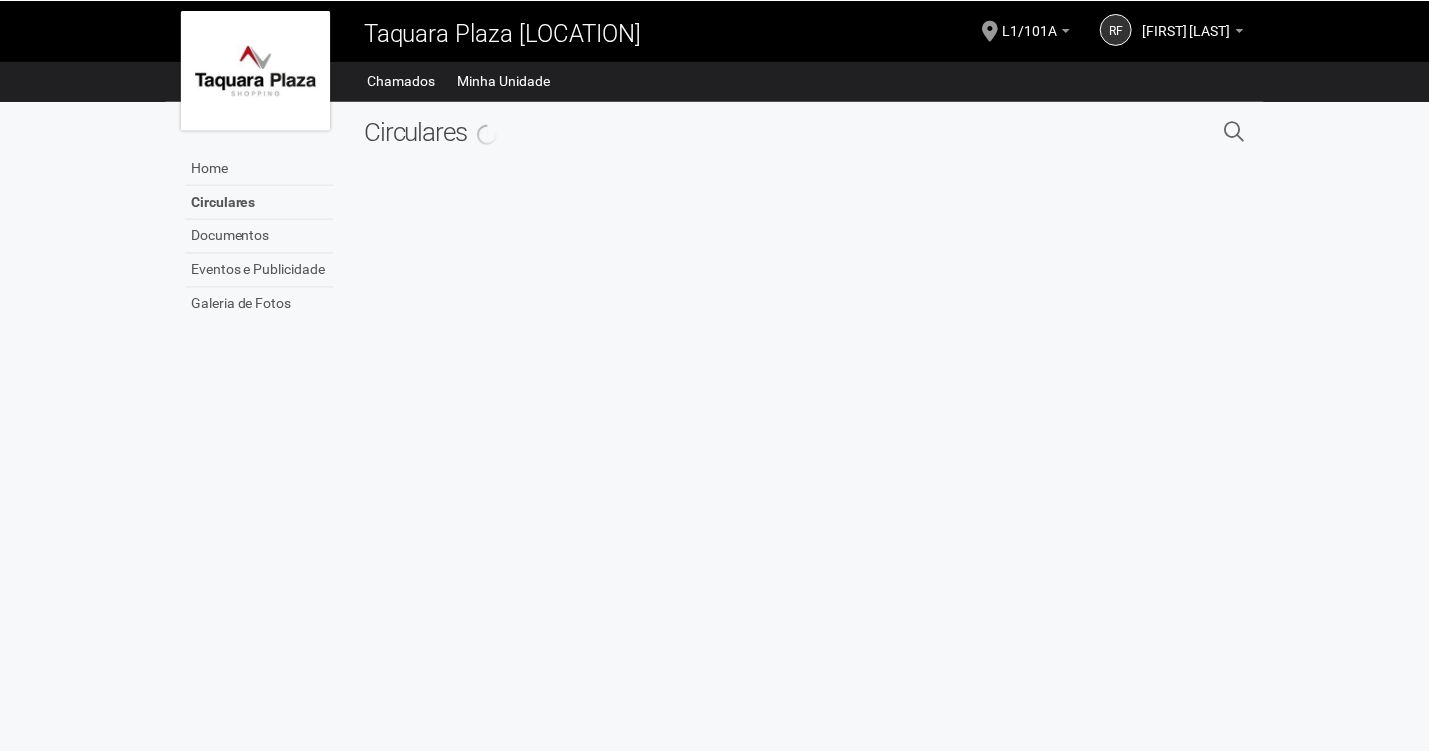 scroll, scrollTop: 0, scrollLeft: 0, axis: both 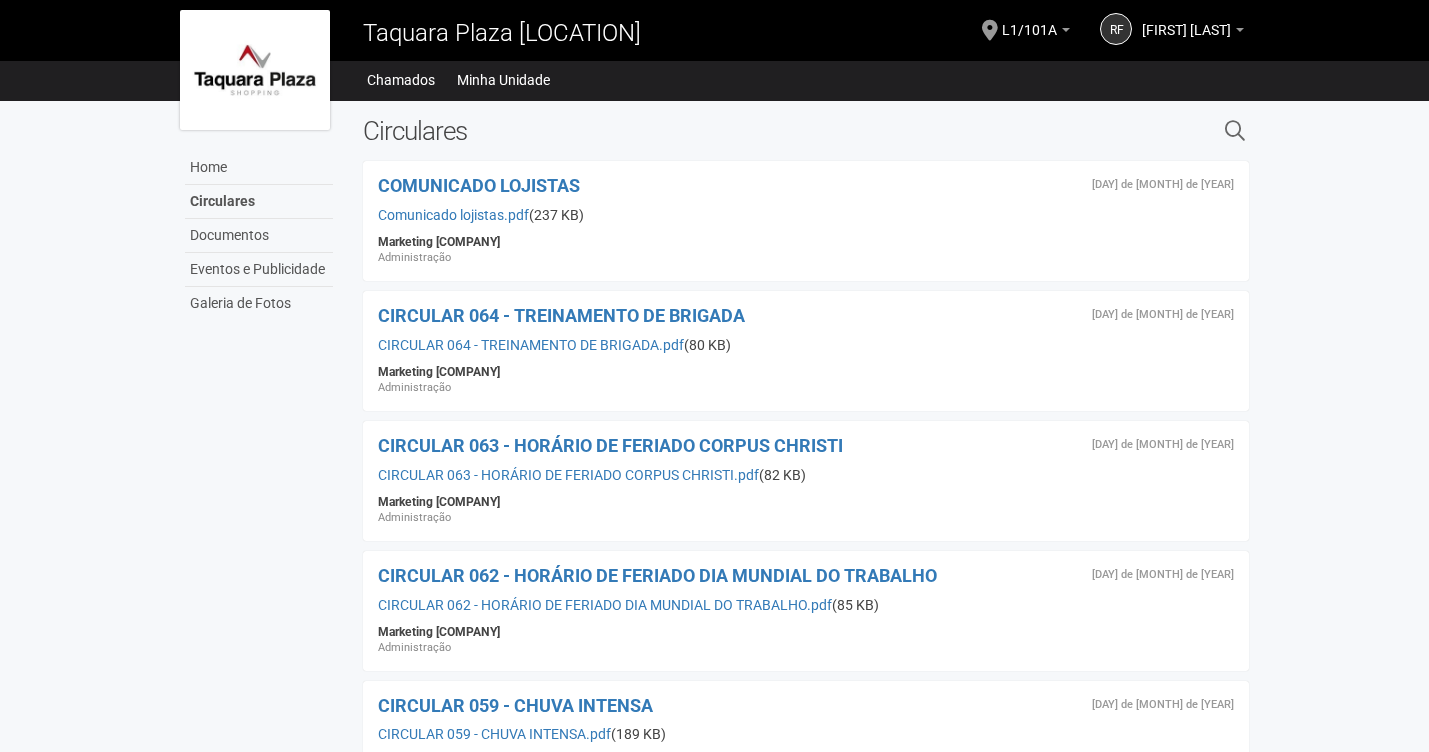 click at bounding box center [255, 70] 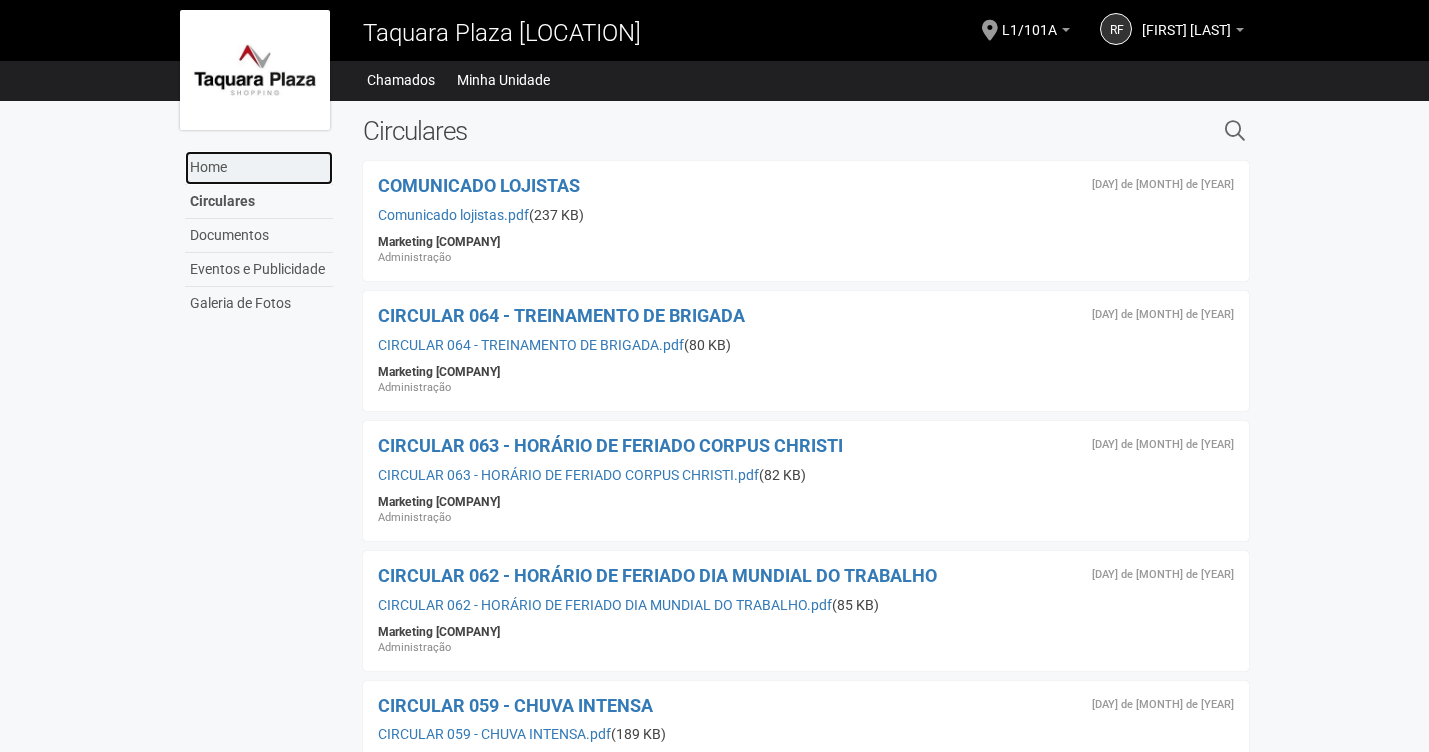 click on "Home" at bounding box center [259, 168] 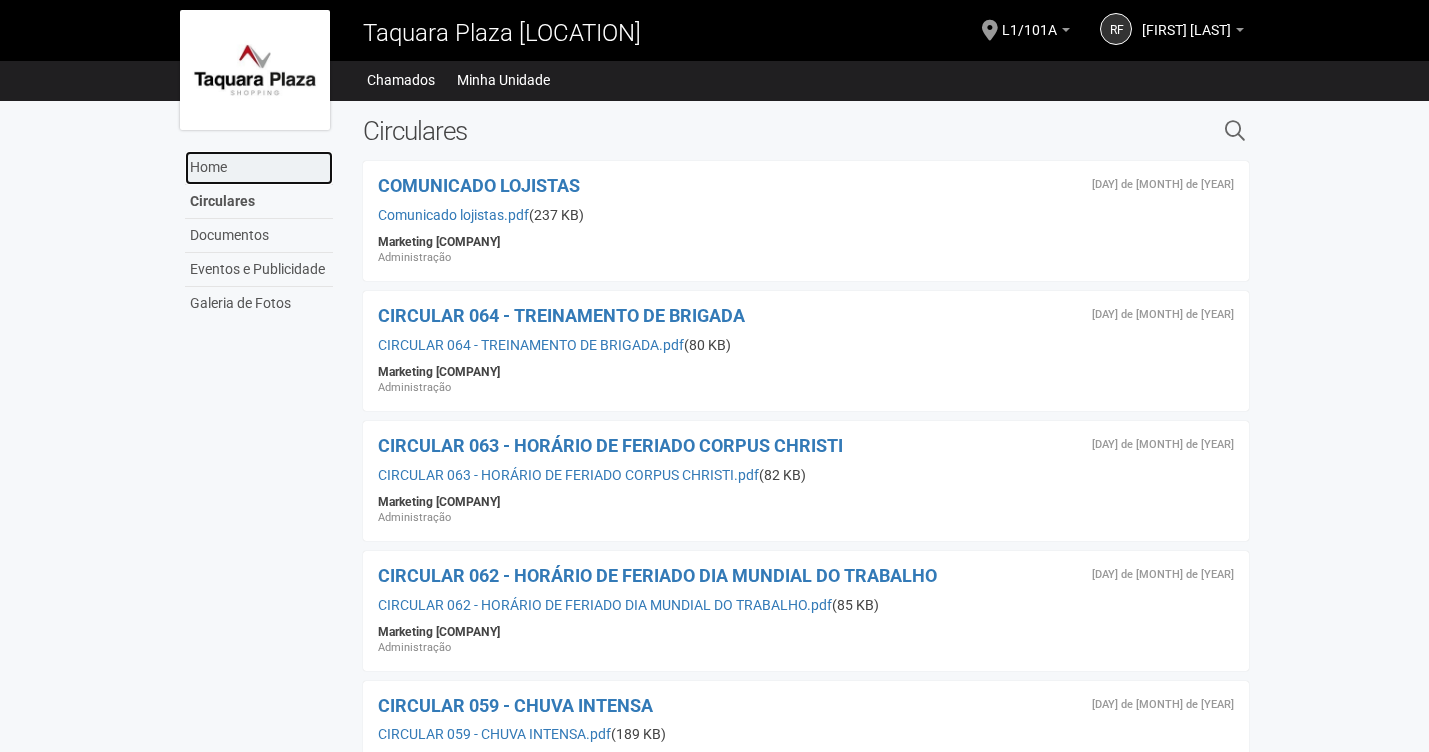 click on "Home" at bounding box center [259, 168] 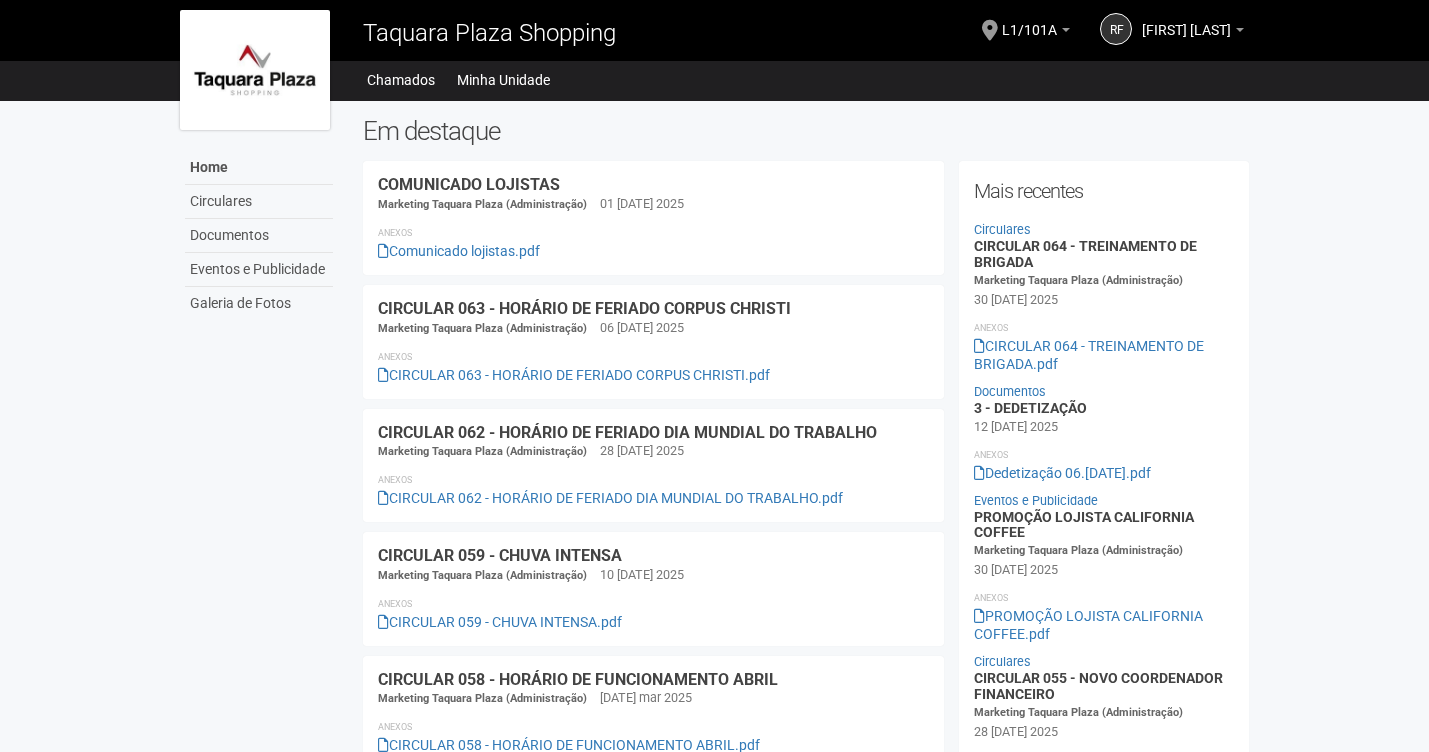 scroll, scrollTop: 0, scrollLeft: 0, axis: both 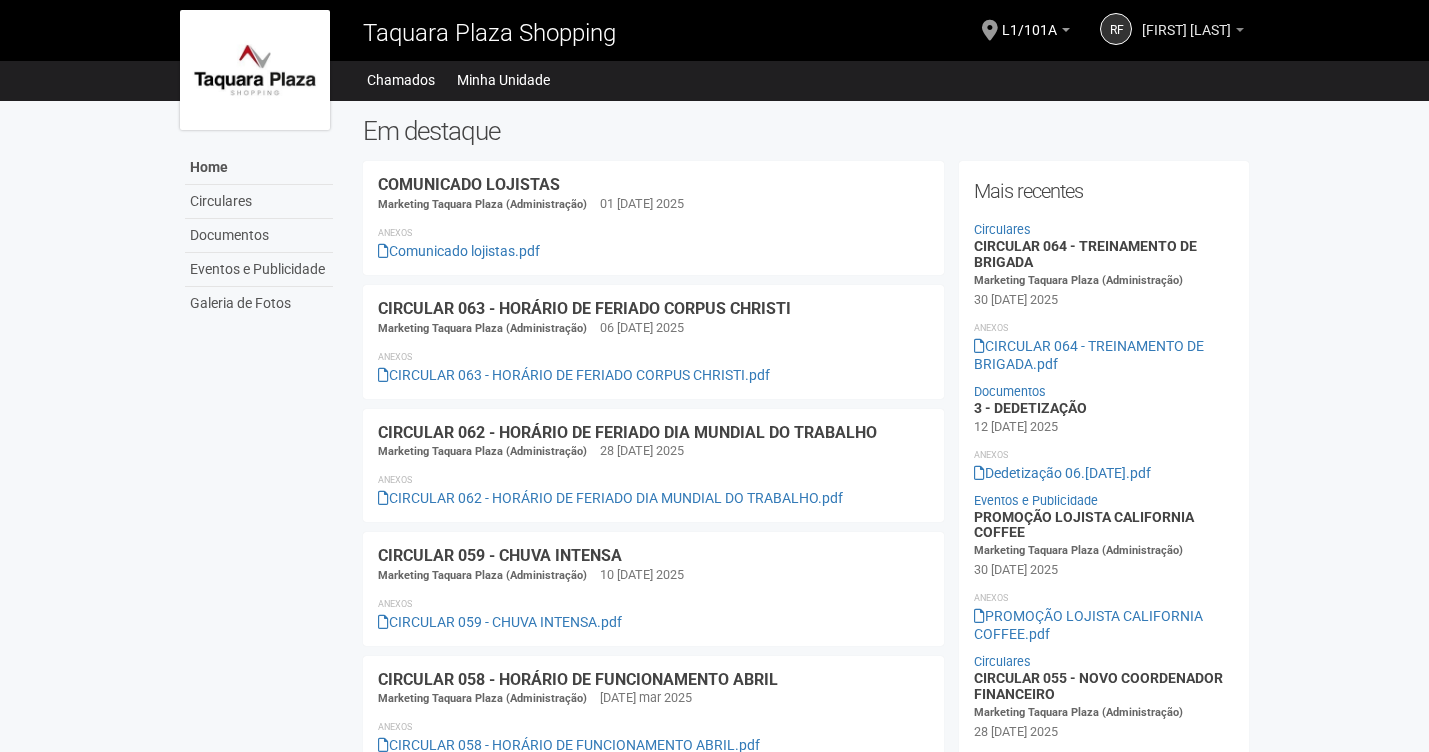 click on "[FIRST] [LAST]" at bounding box center (1186, 20) 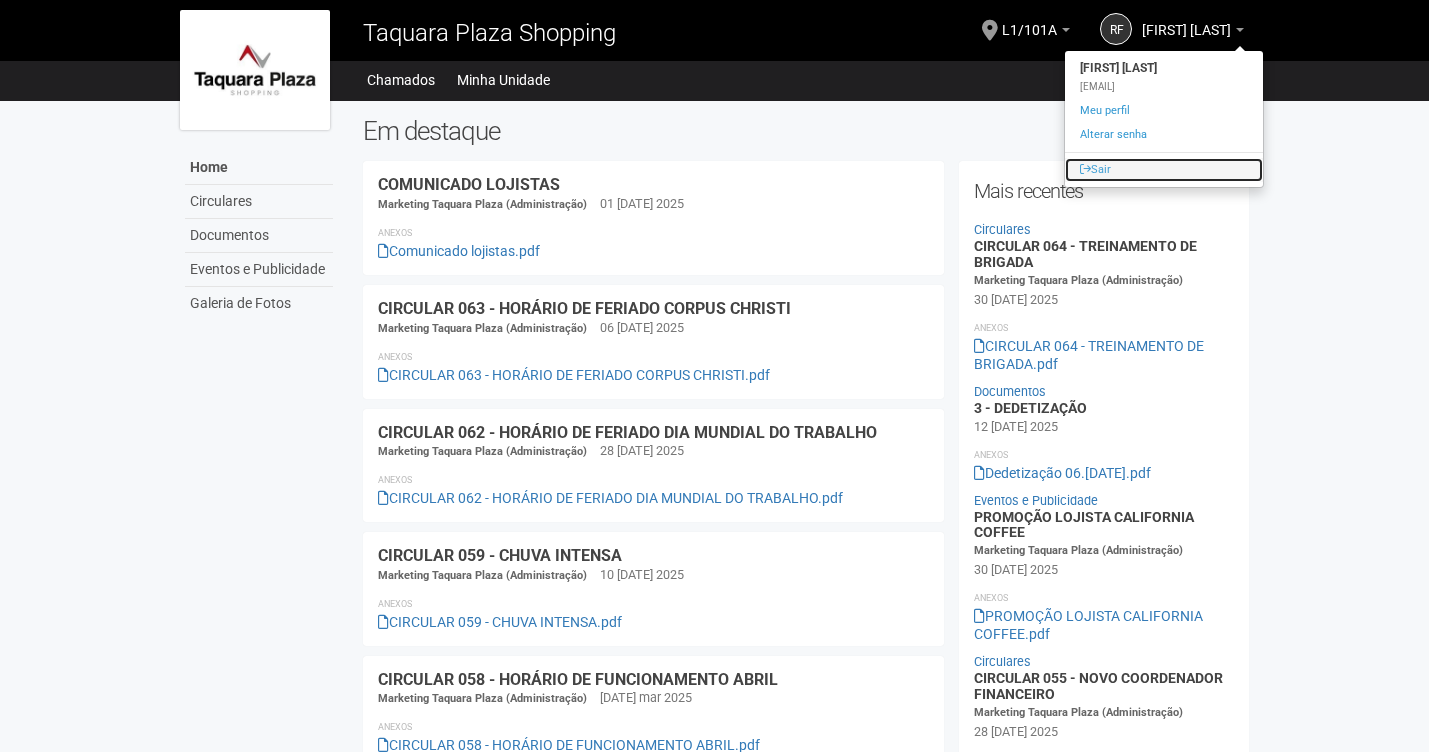 click on "Sair" at bounding box center (1164, 170) 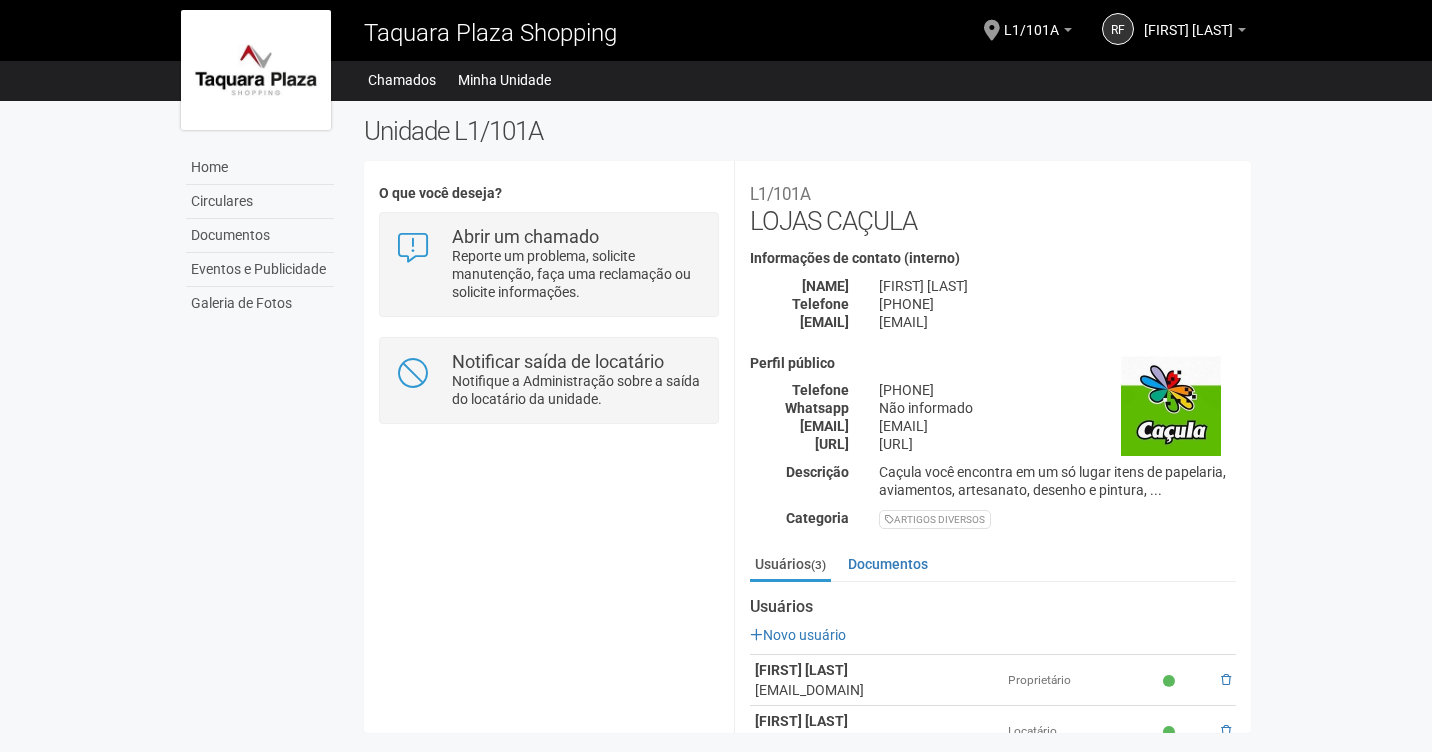 scroll, scrollTop: 0, scrollLeft: 0, axis: both 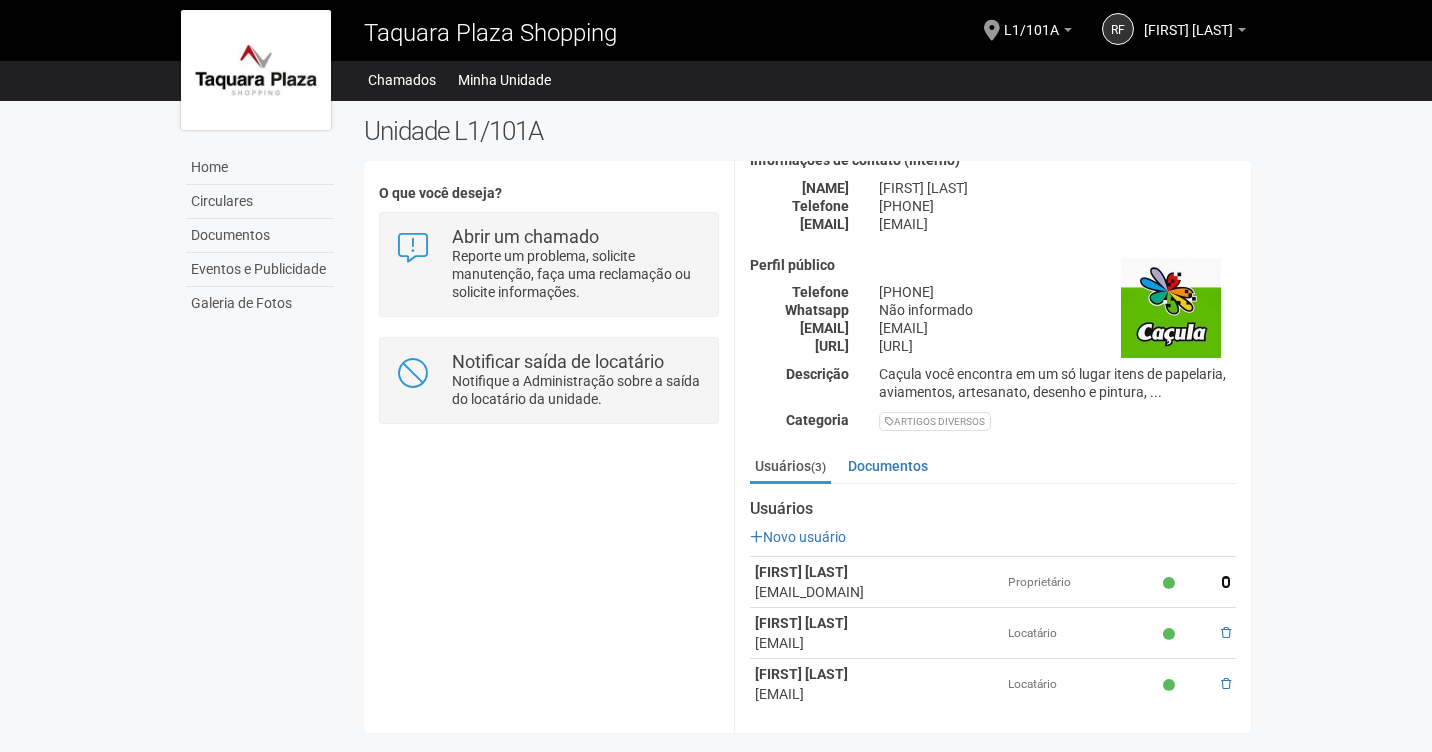 click at bounding box center [1226, 582] 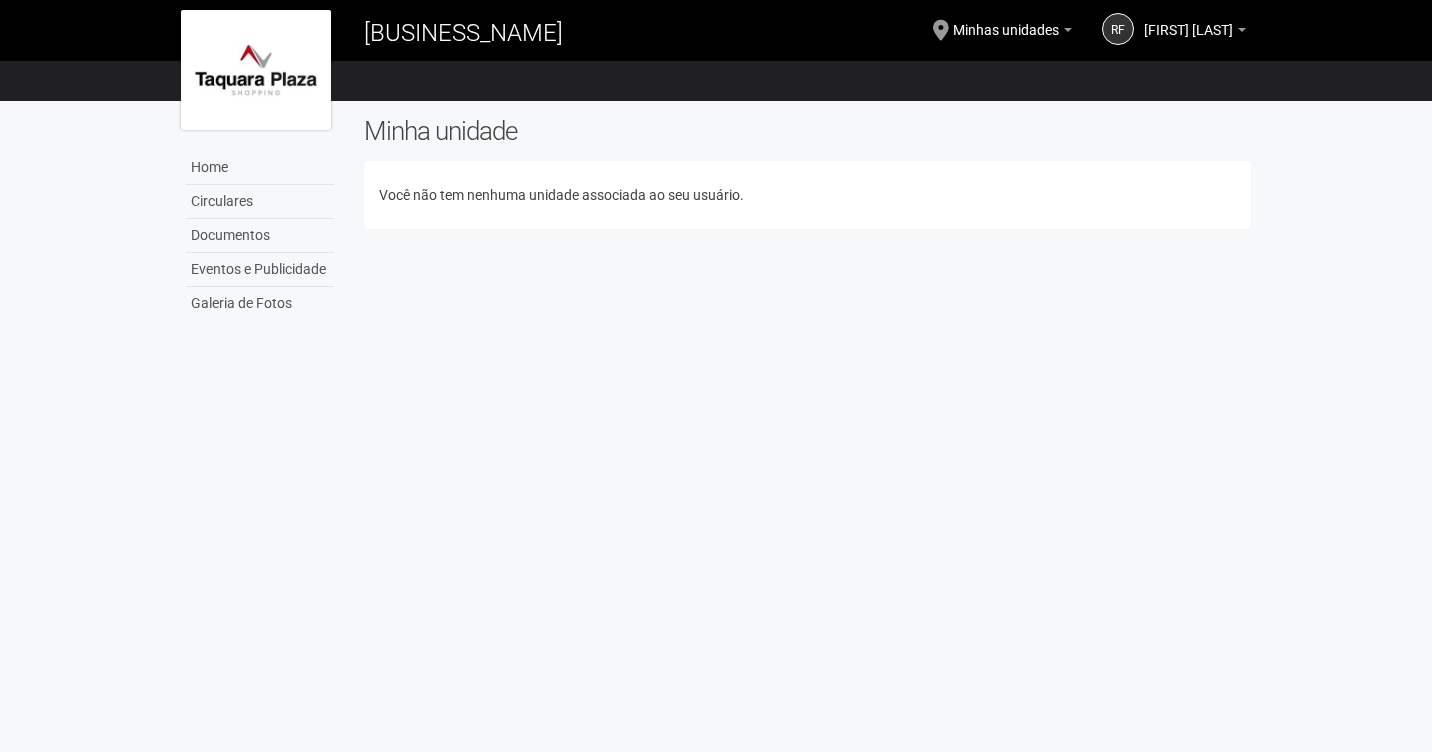scroll, scrollTop: 0, scrollLeft: 0, axis: both 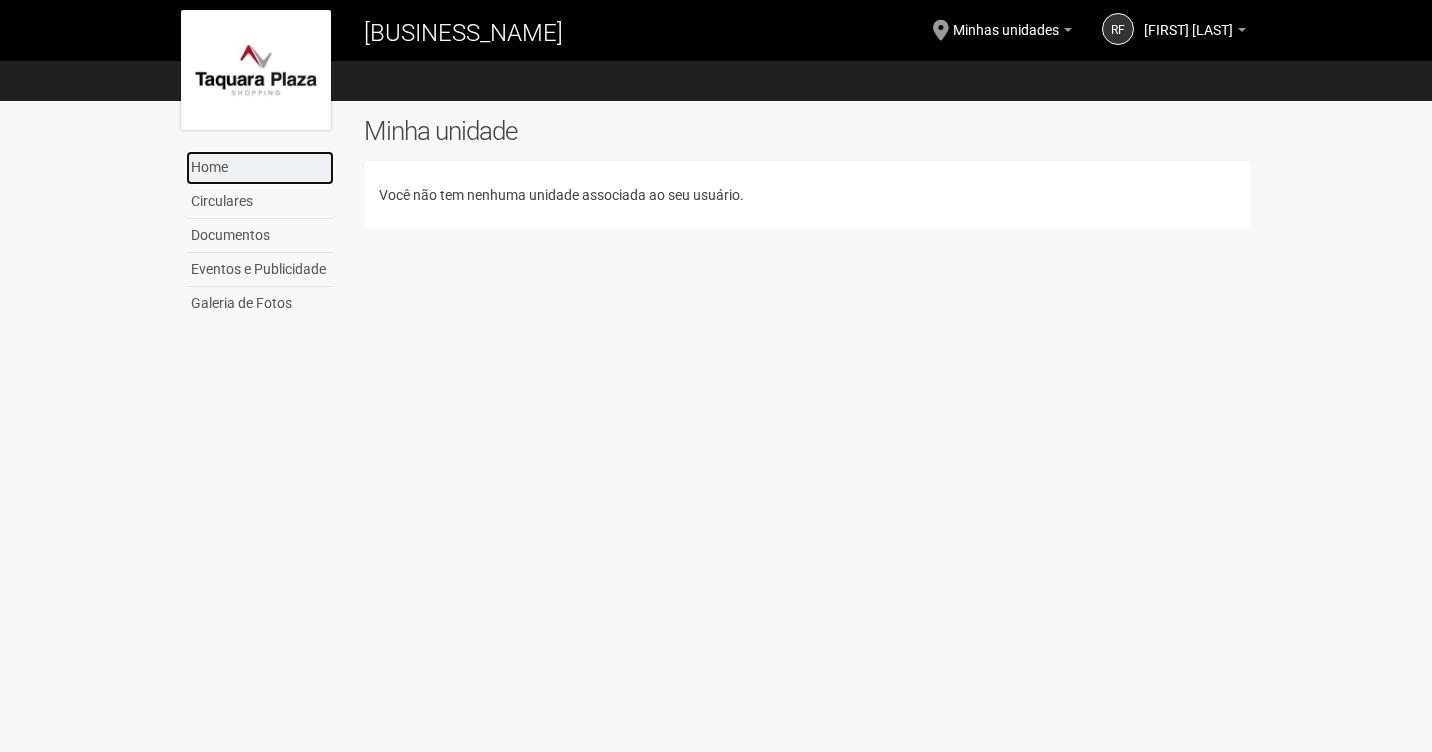 click on "Home" at bounding box center [260, 168] 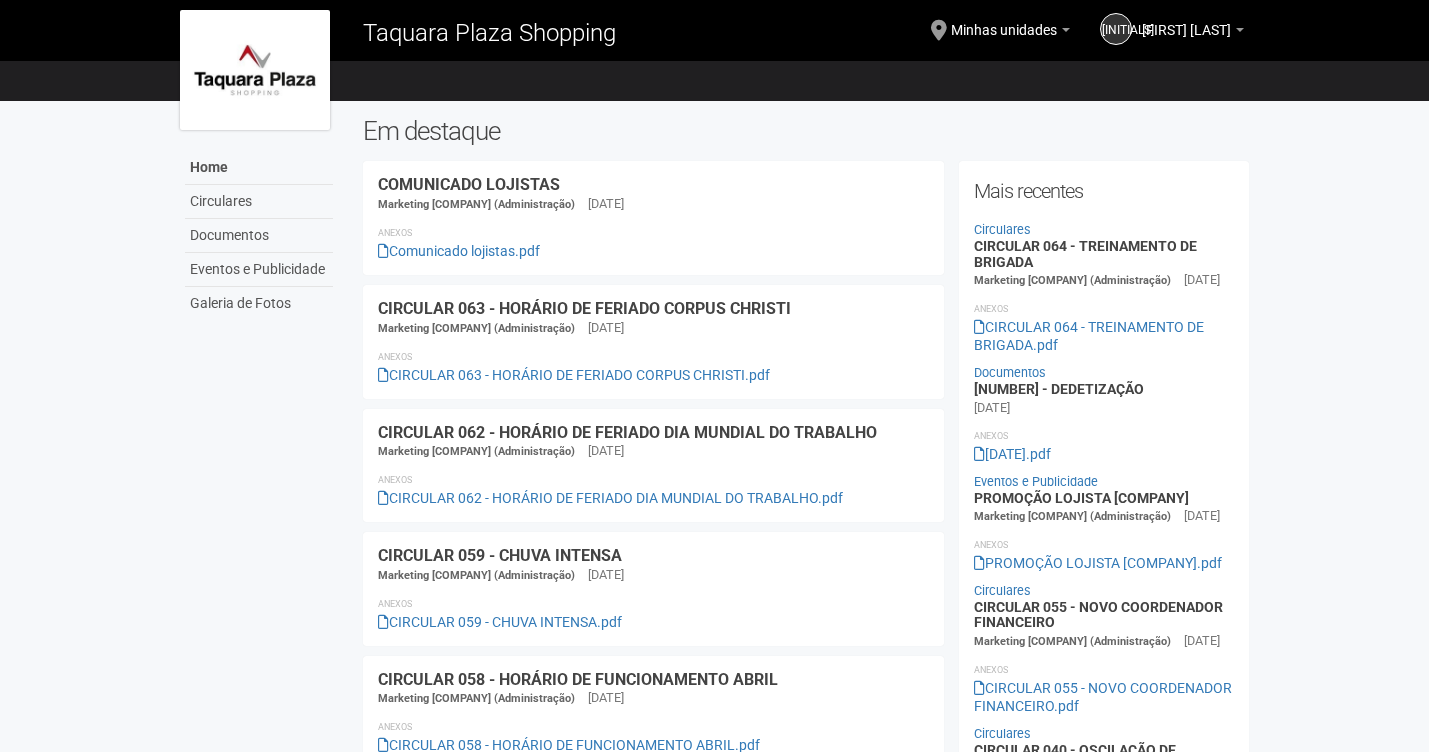 scroll, scrollTop: 0, scrollLeft: 0, axis: both 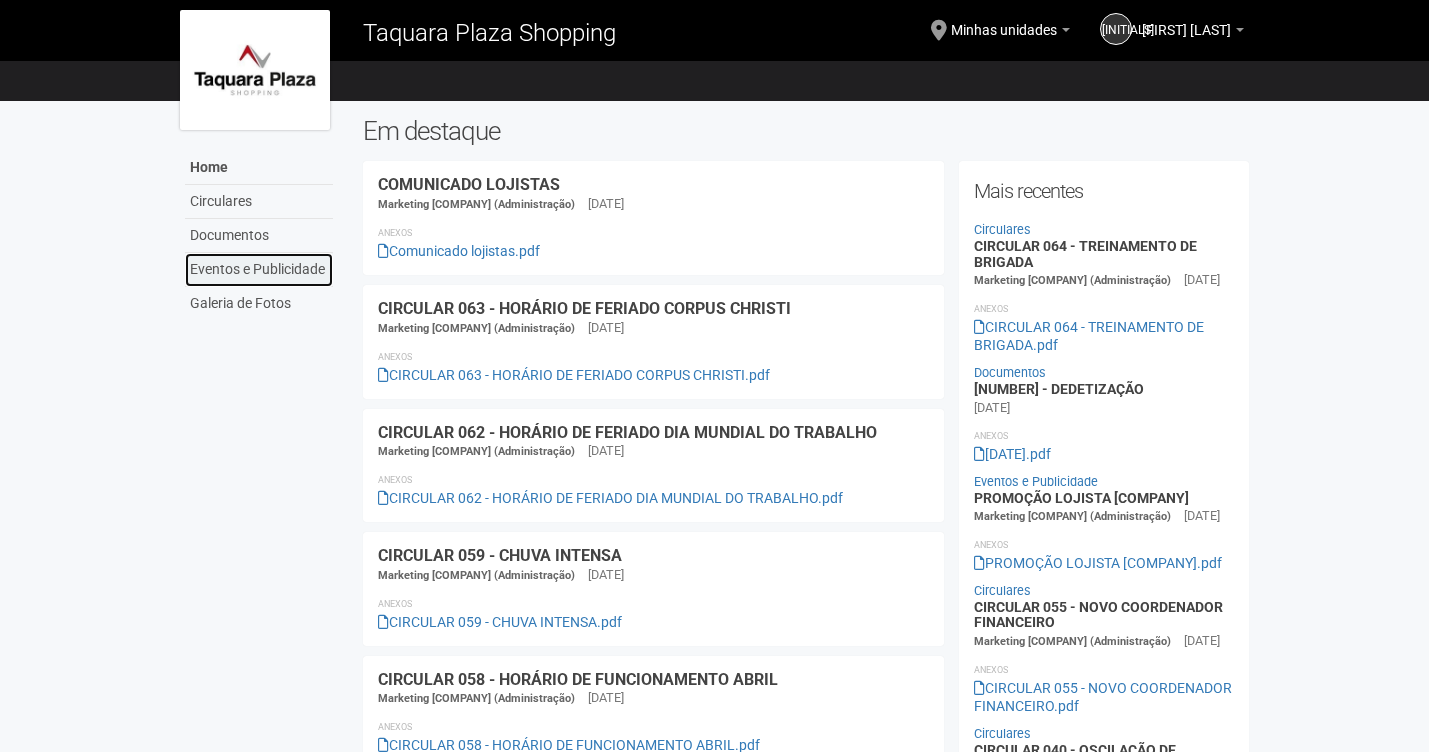 click on "Eventos e Publicidade" at bounding box center [259, 270] 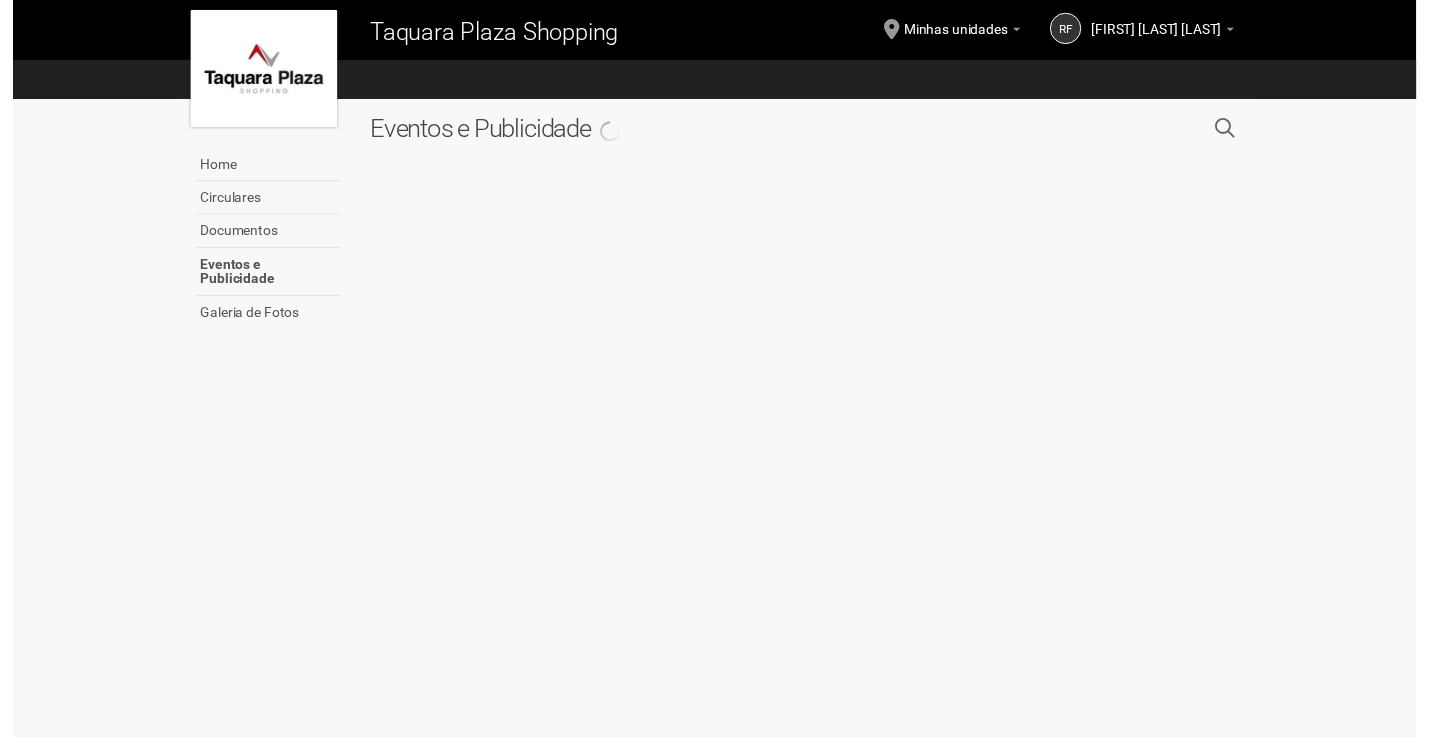scroll, scrollTop: 0, scrollLeft: 0, axis: both 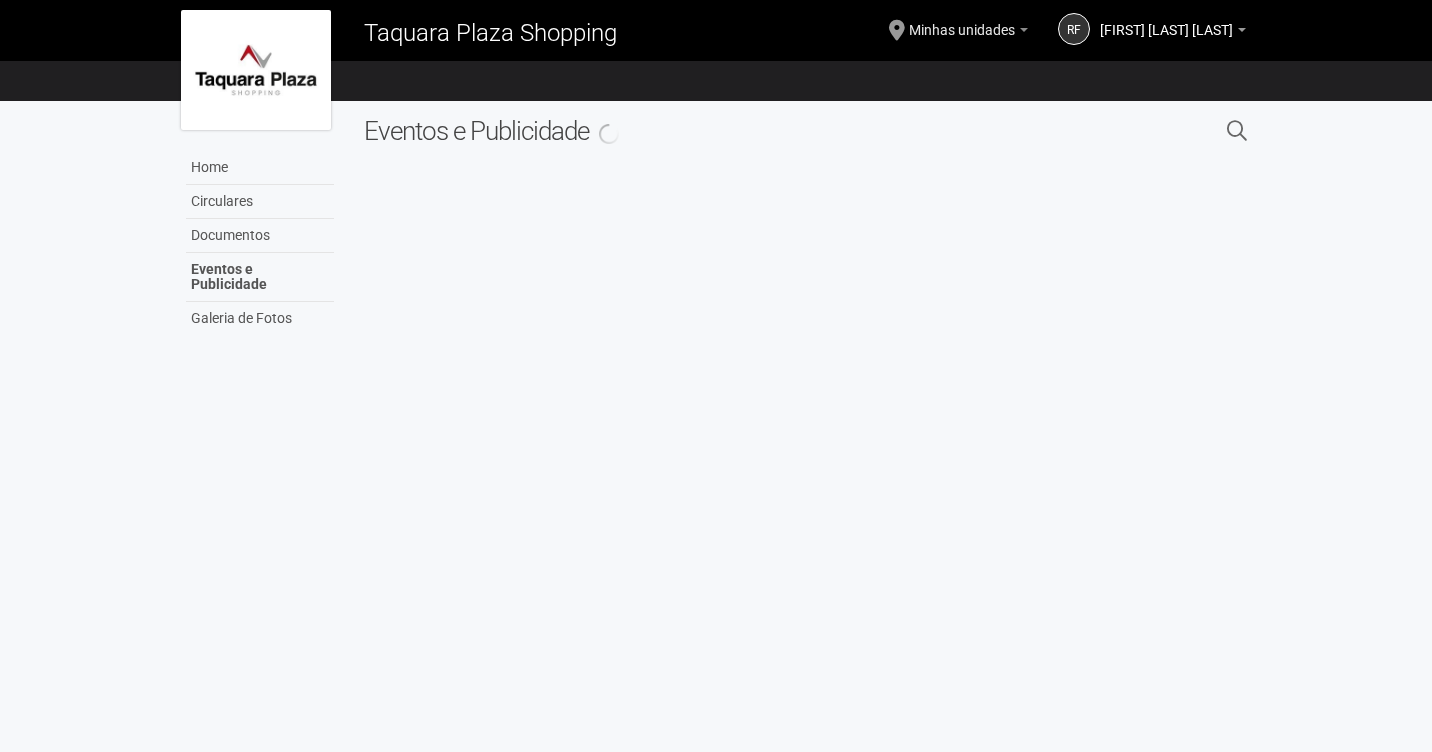 click on "Minhas unidades" at bounding box center [962, 20] 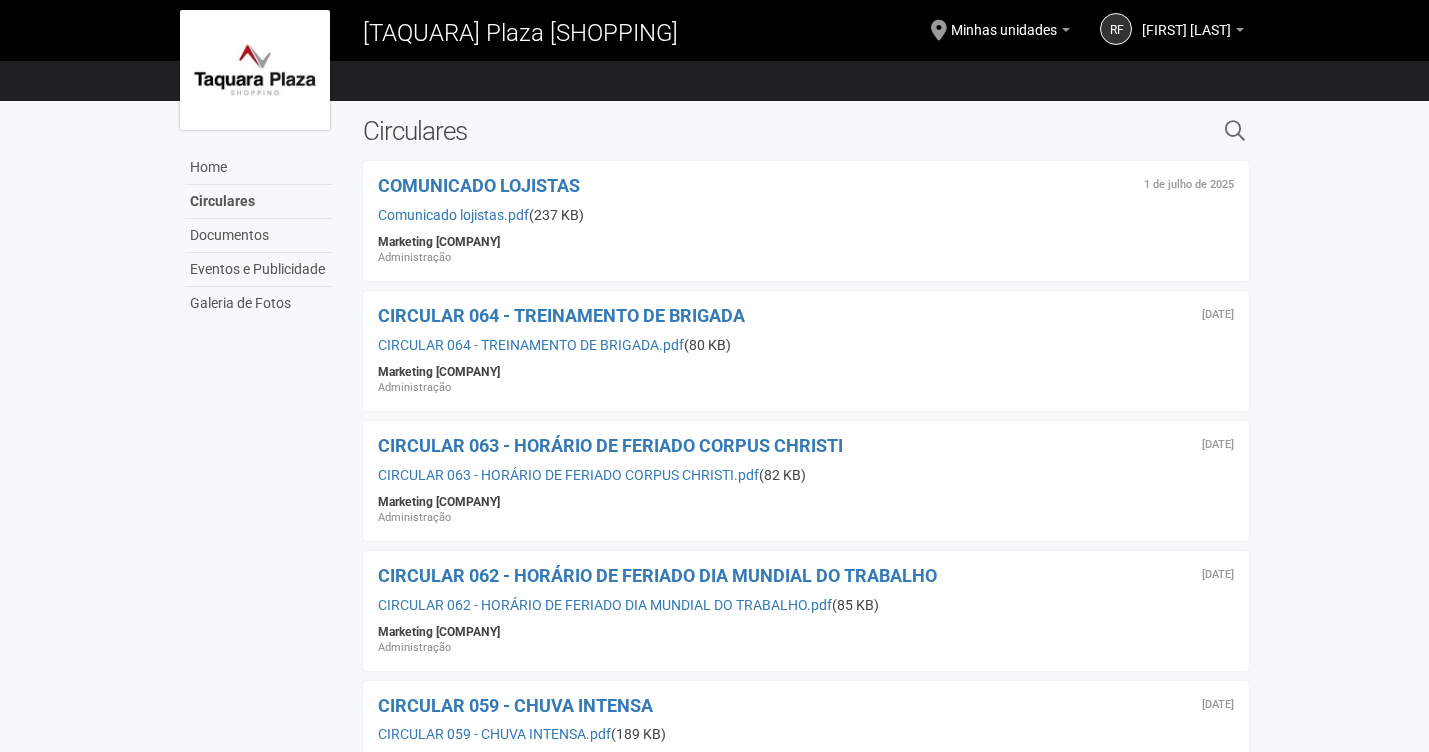 scroll, scrollTop: 100, scrollLeft: 0, axis: vertical 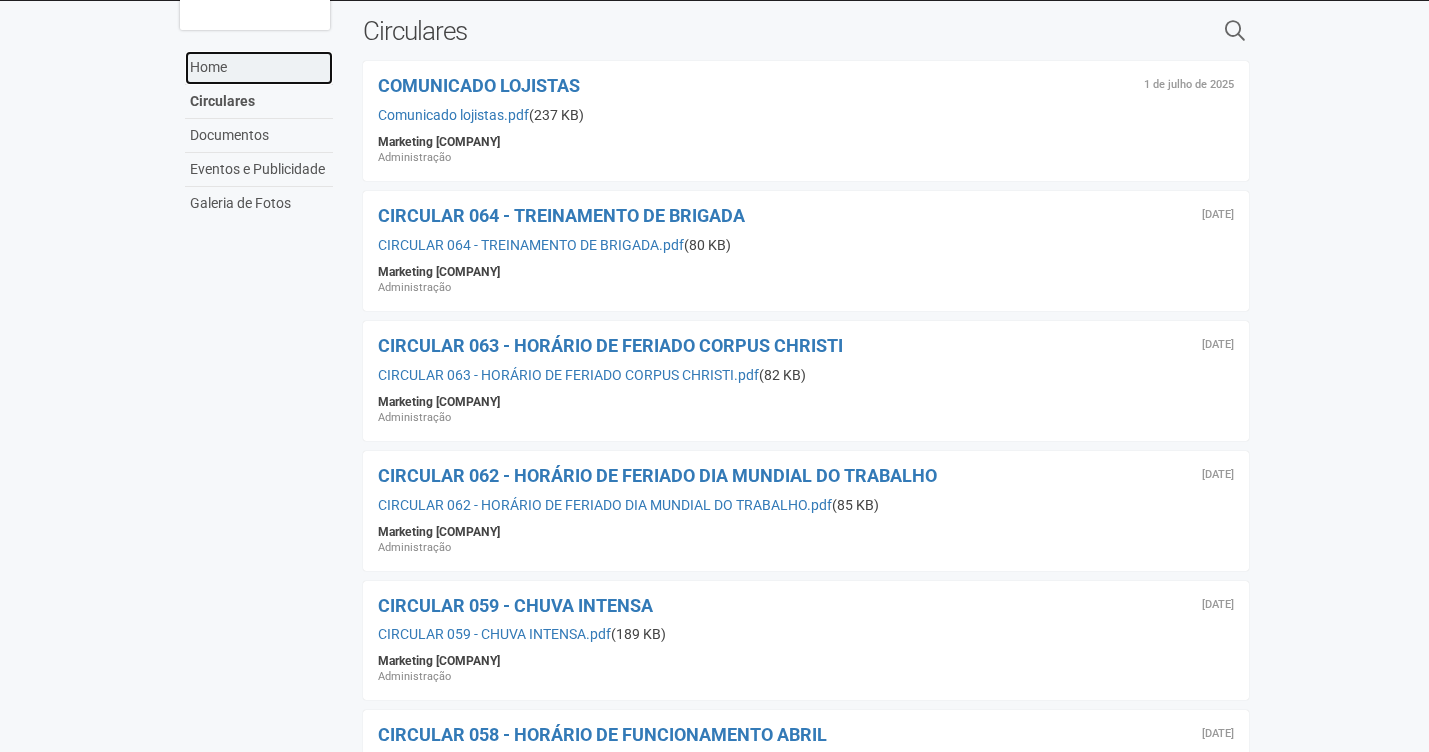 click on "Home" at bounding box center (259, 68) 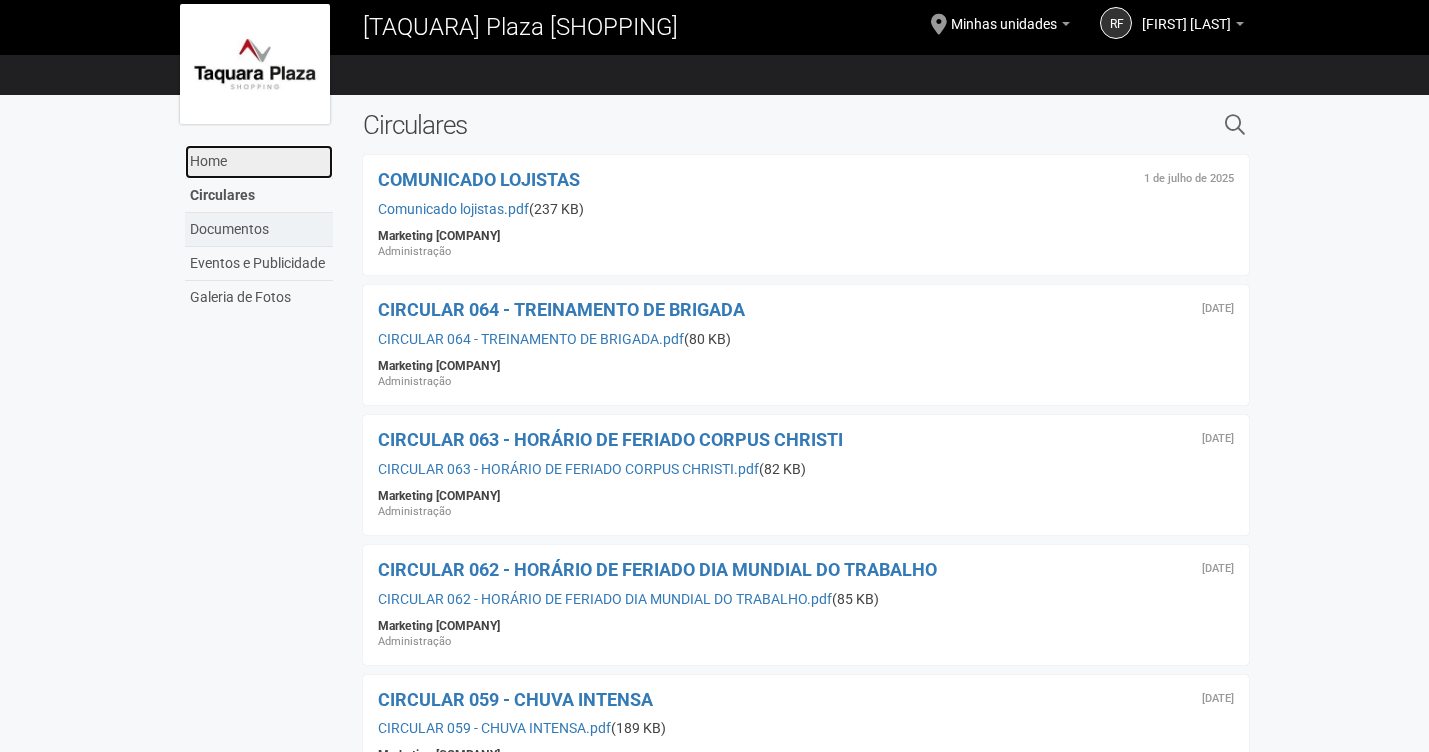 scroll, scrollTop: 0, scrollLeft: 0, axis: both 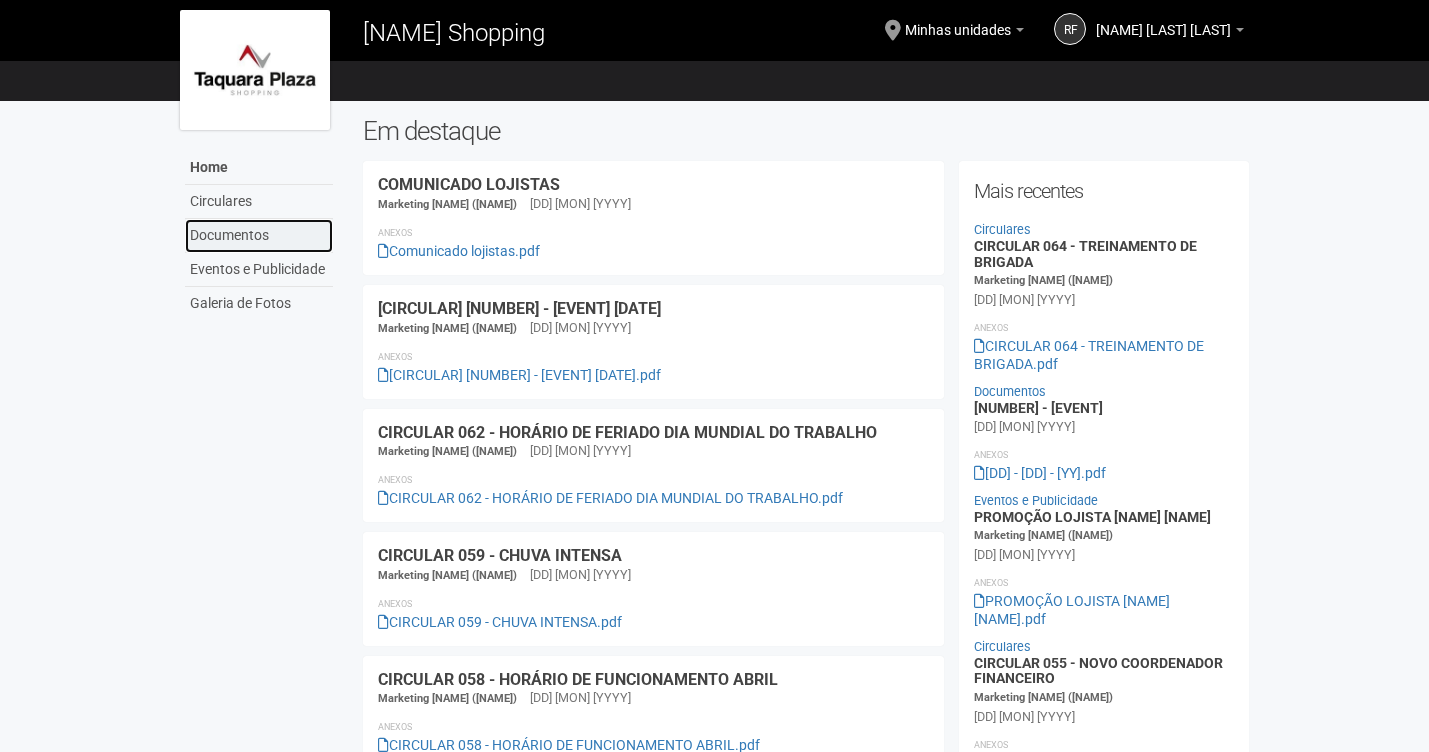 click on "Documentos" at bounding box center (259, 236) 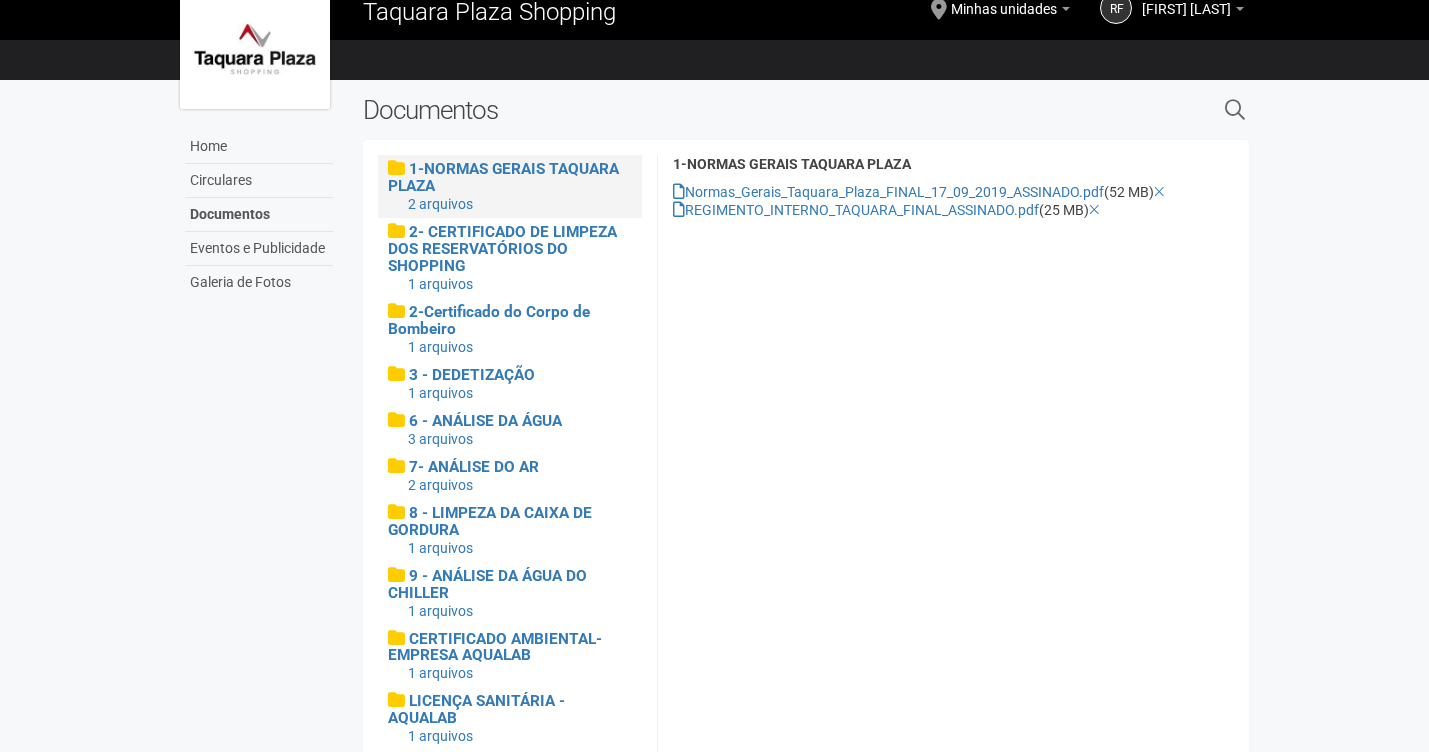 scroll, scrollTop: 0, scrollLeft: 0, axis: both 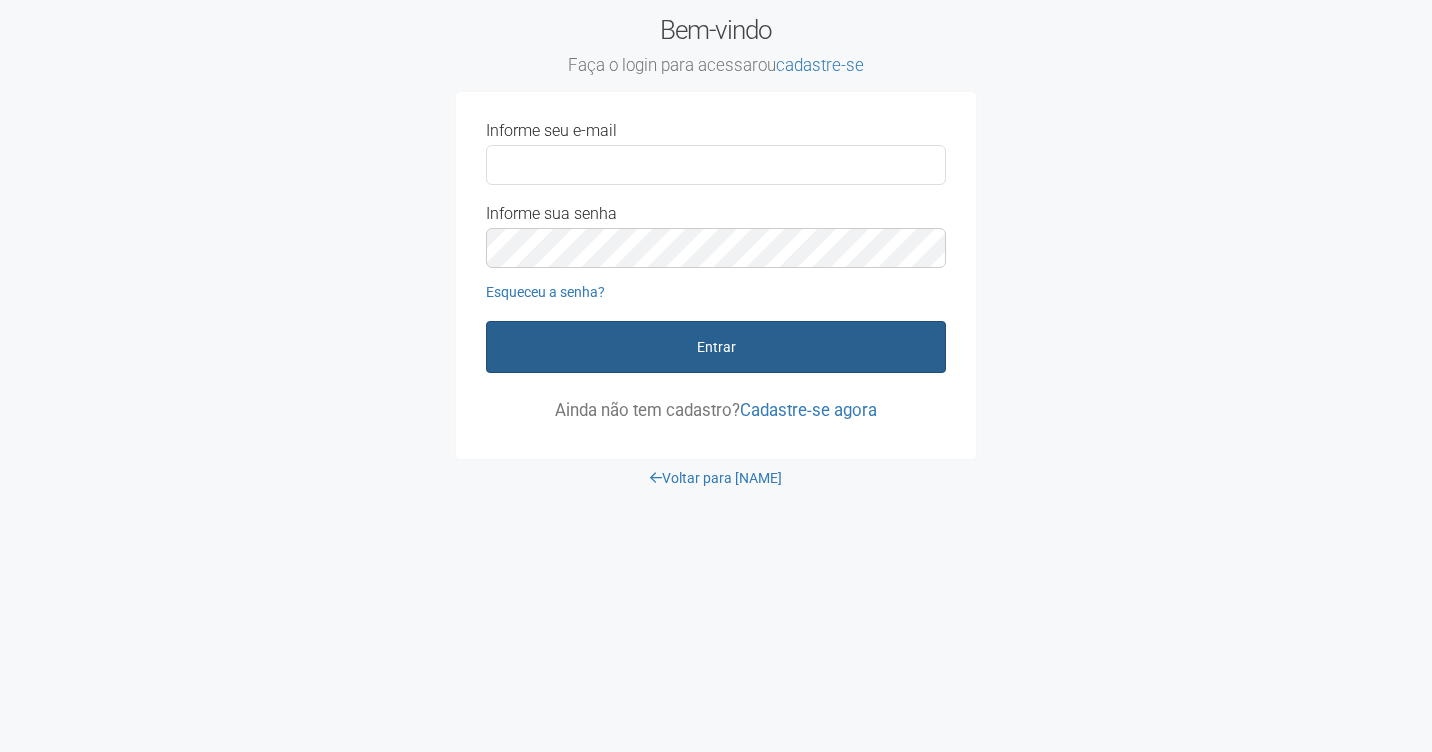 type on "**********" 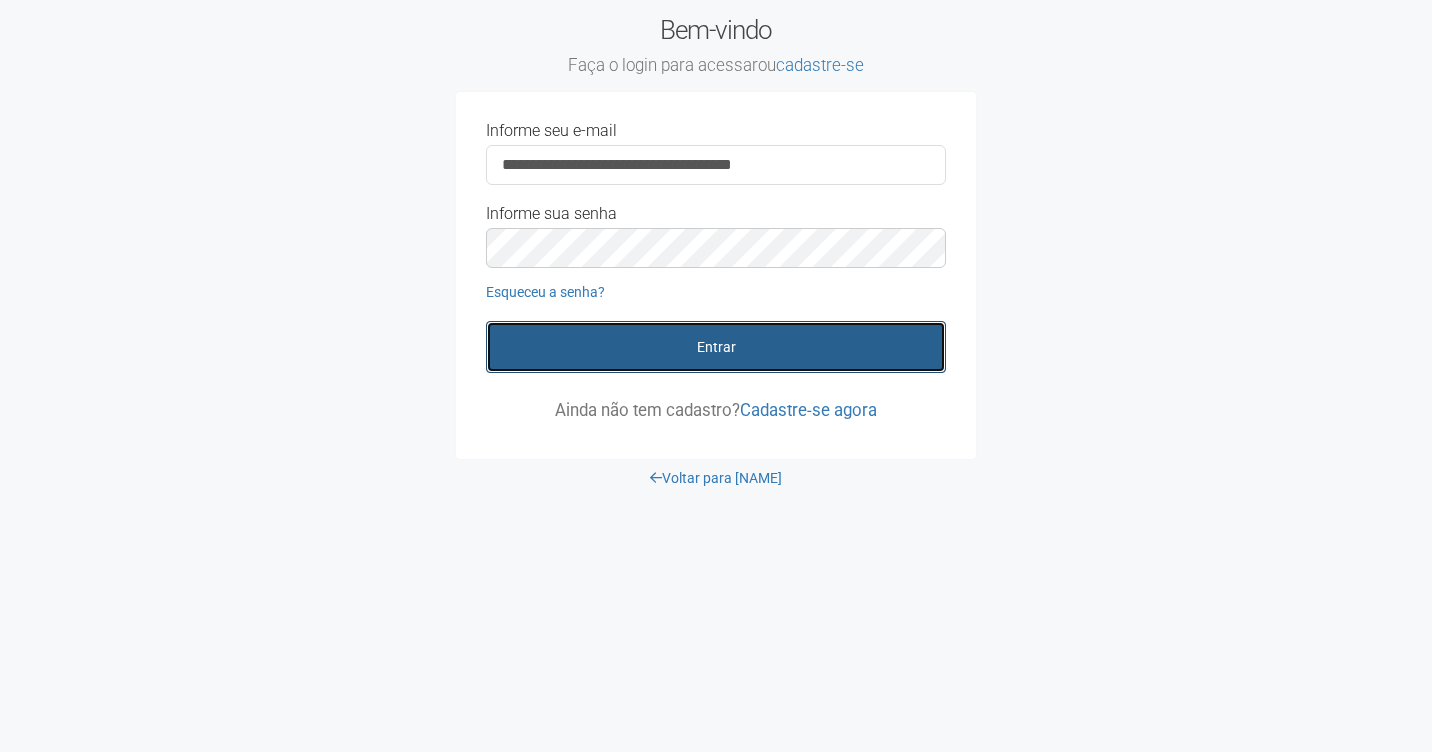 click on "Entrar" at bounding box center (716, 347) 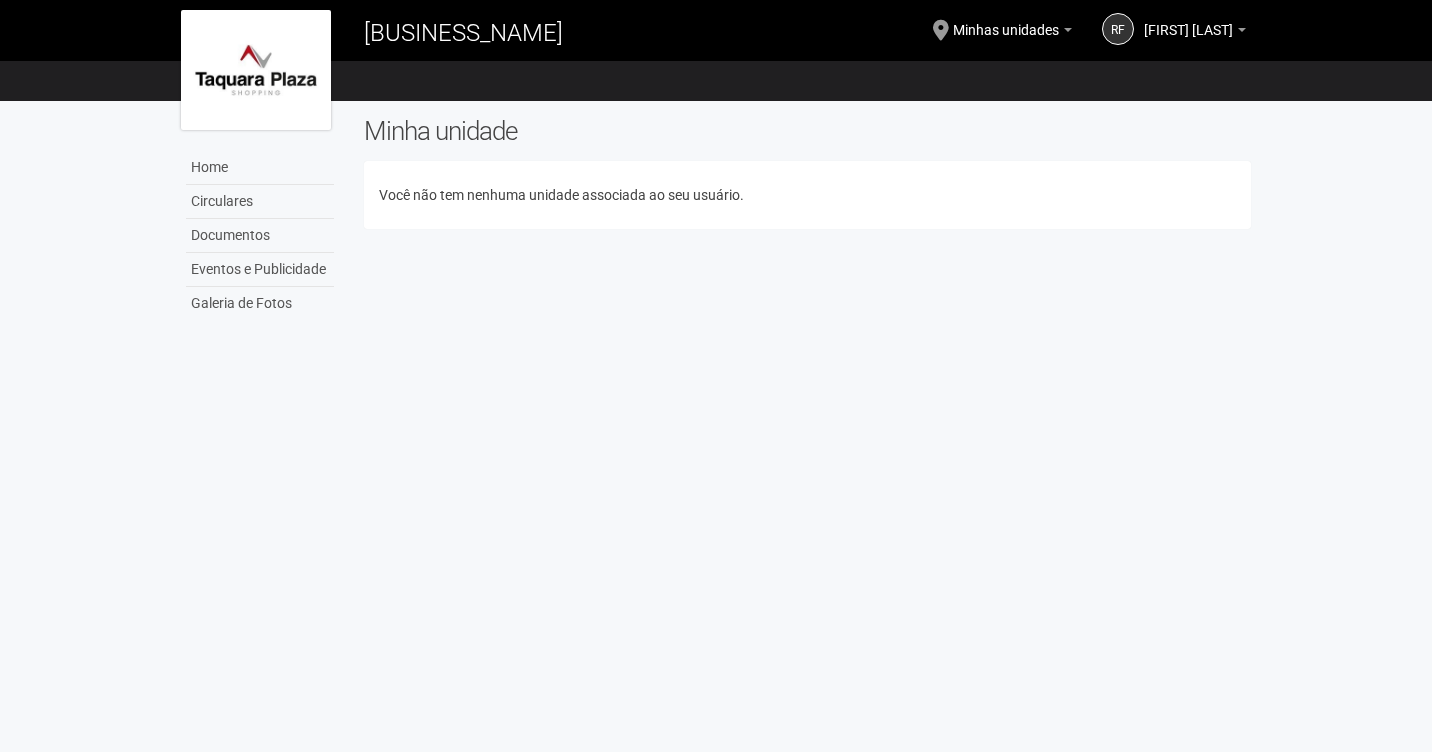 scroll, scrollTop: 0, scrollLeft: 0, axis: both 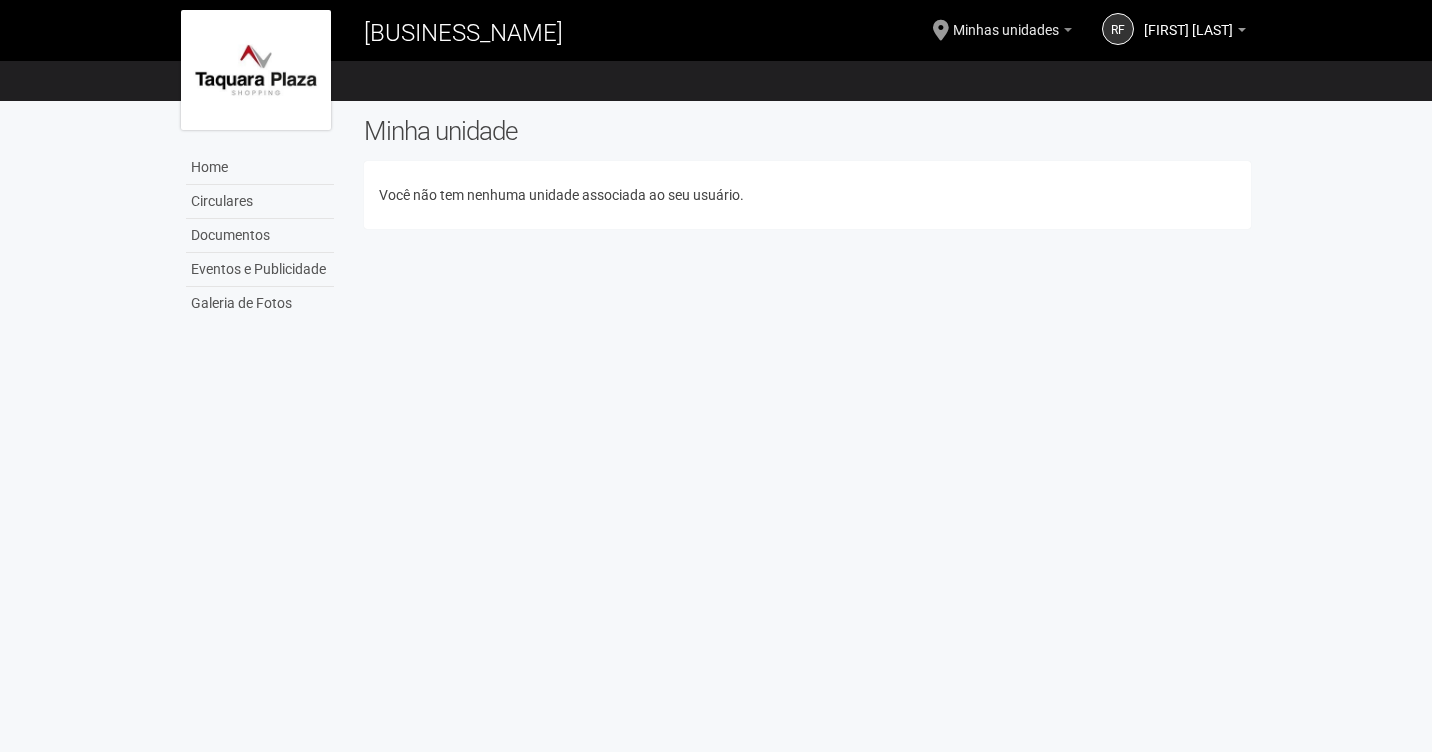 click on "Minhas unidades" at bounding box center (1195, 33) 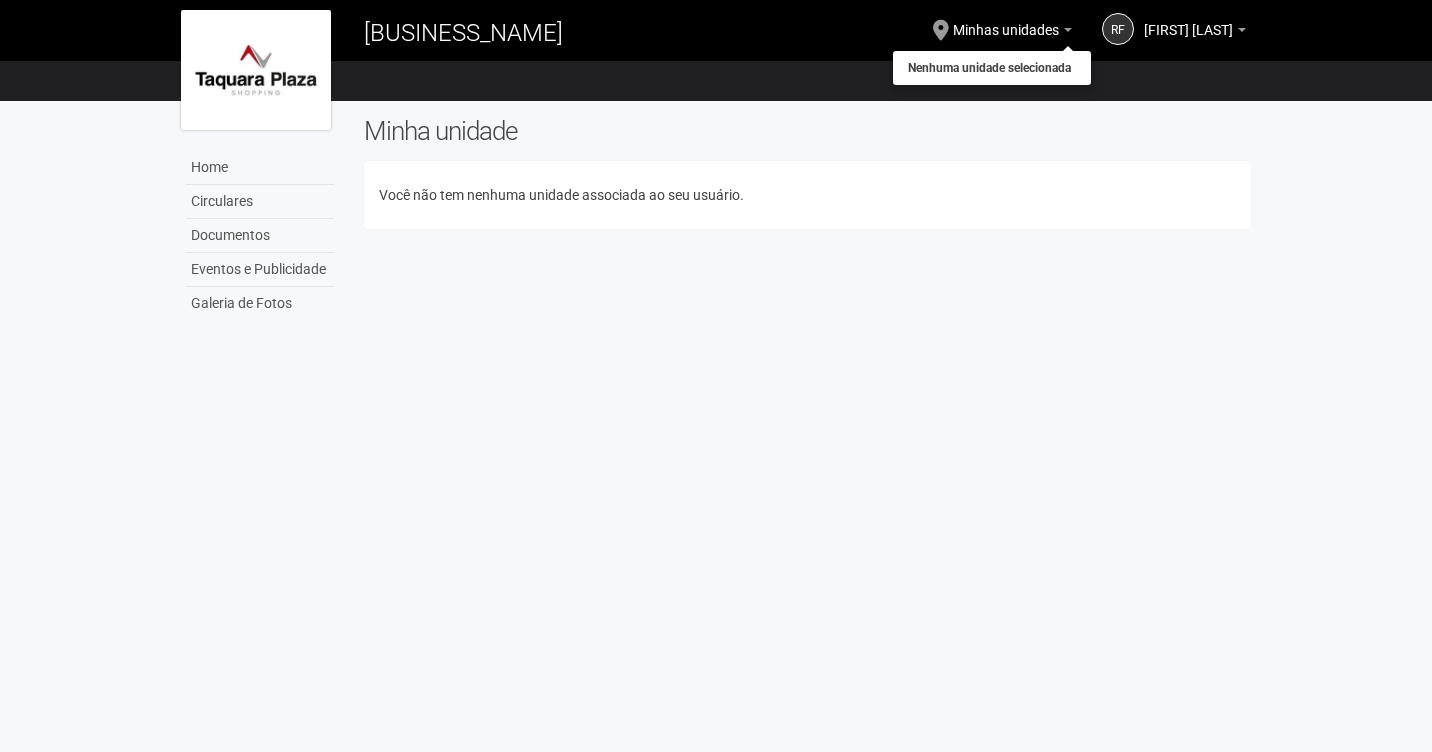 click on "Nenhuma unidade selecionada" at bounding box center [992, 68] 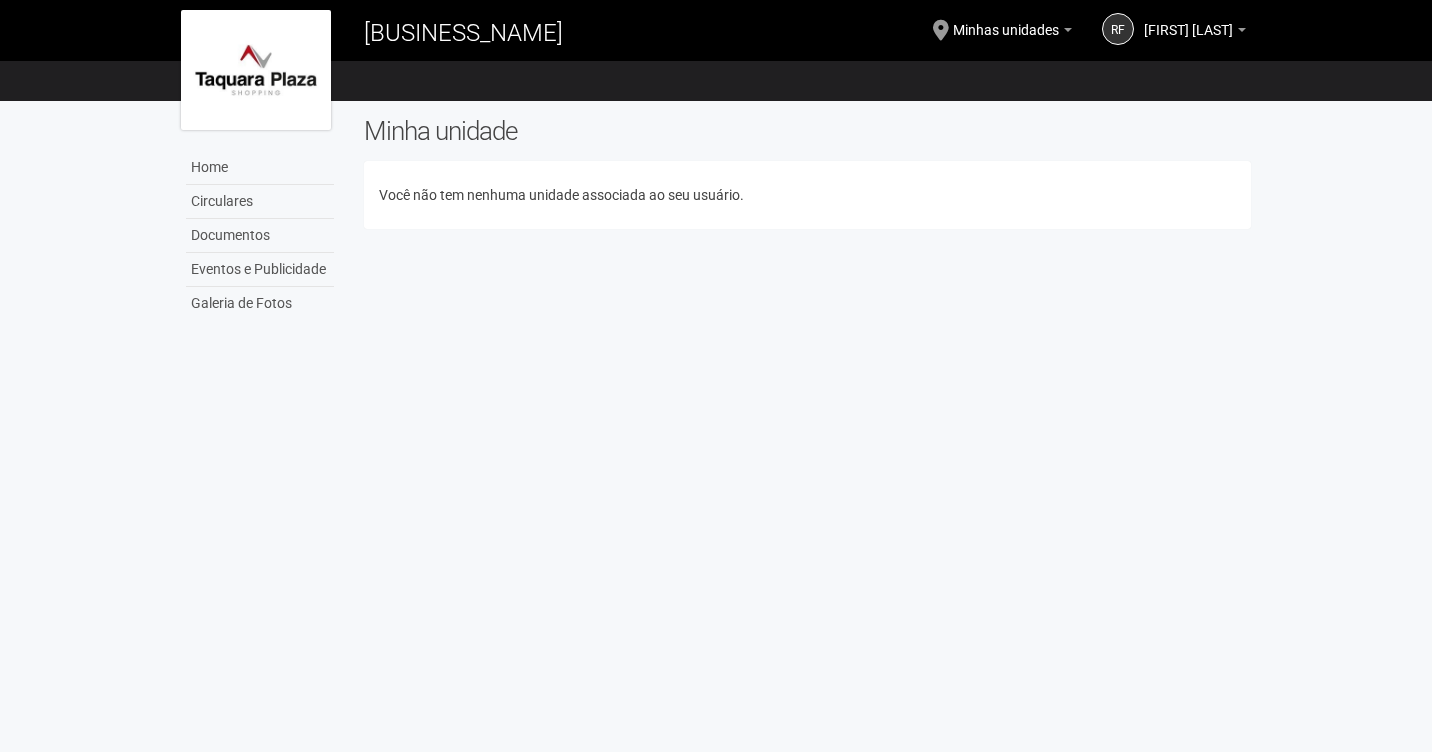 click on "Rf
Rita farias pereira
Rita farias pereira
taquaraplaza@mapadaminafranquia.com.br
Meu perfil
Alterar senha
Sair" at bounding box center (1159, 32) 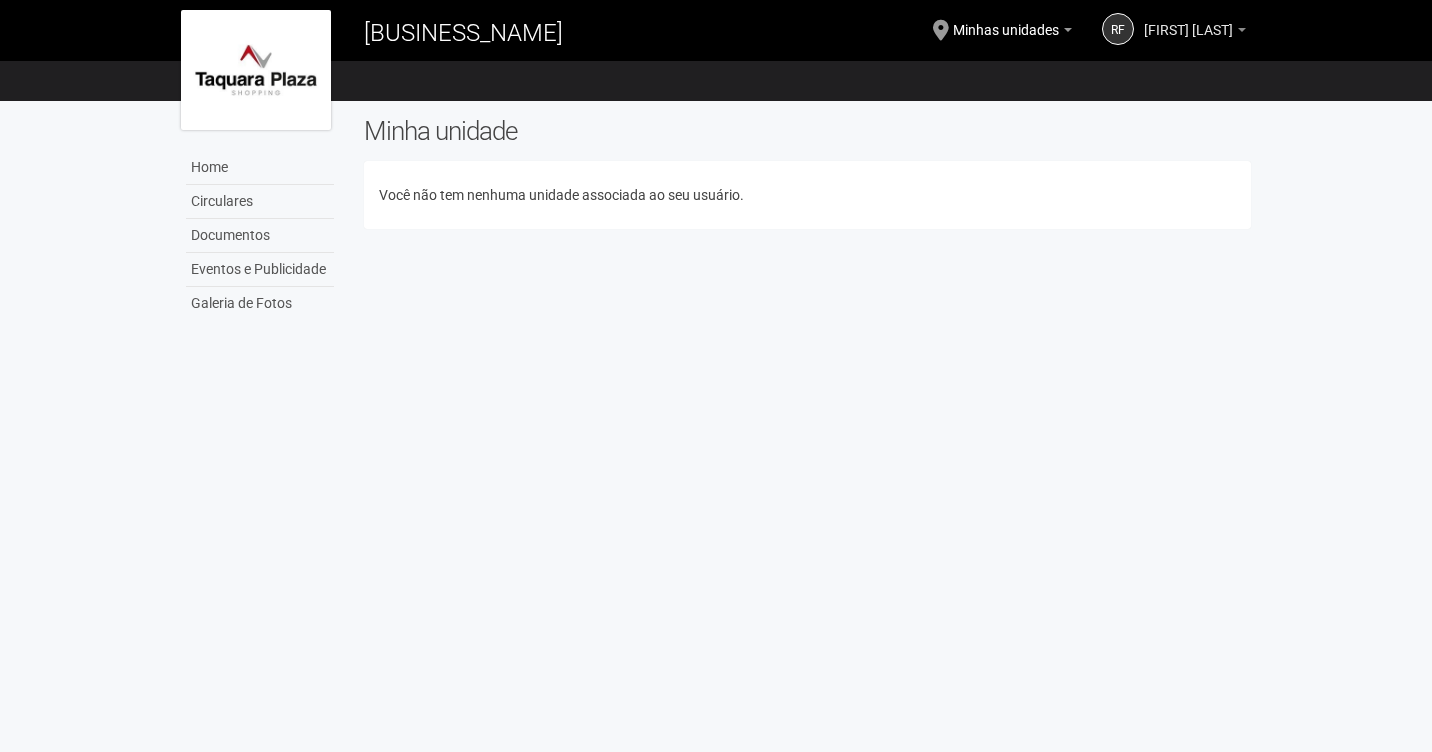 click on "[NAME] [LAST] [LAST]" at bounding box center (1188, 20) 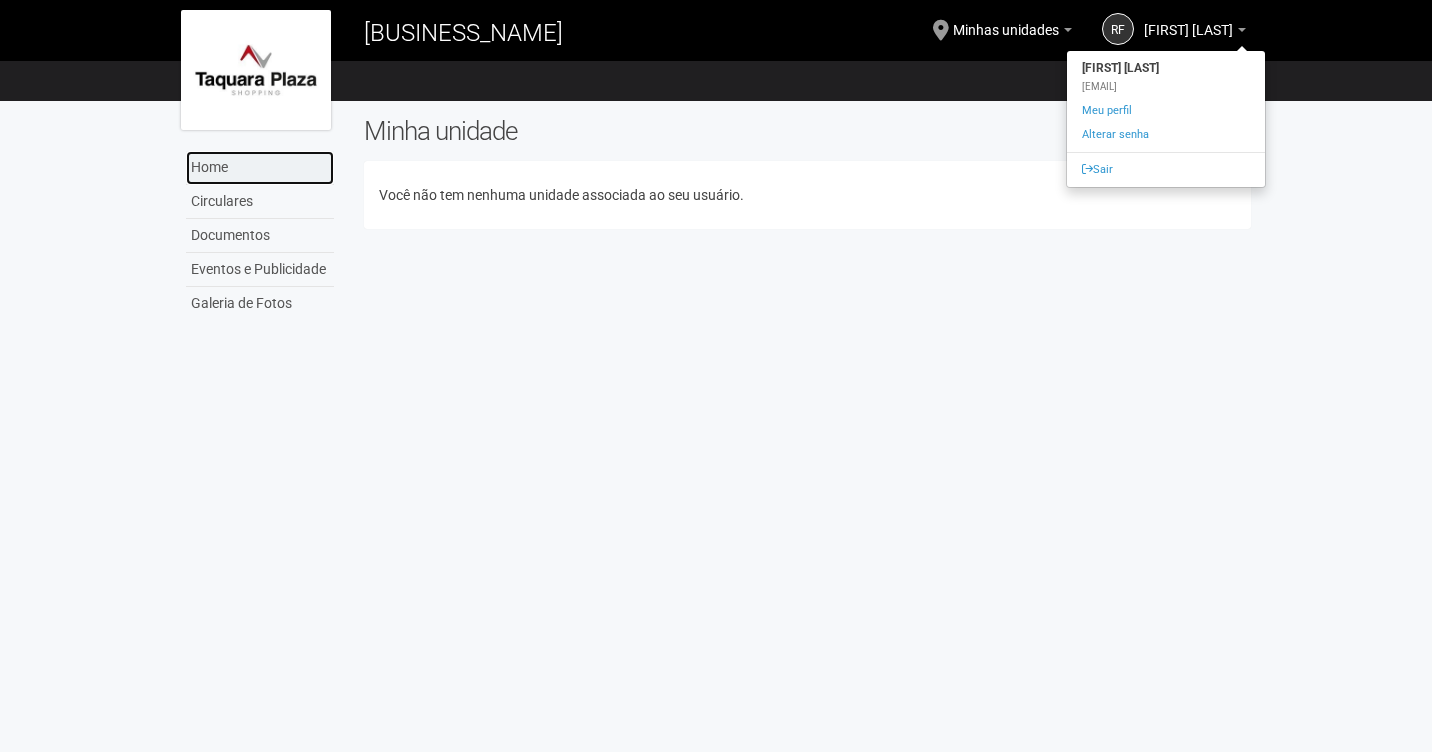 click on "Home" at bounding box center [260, 168] 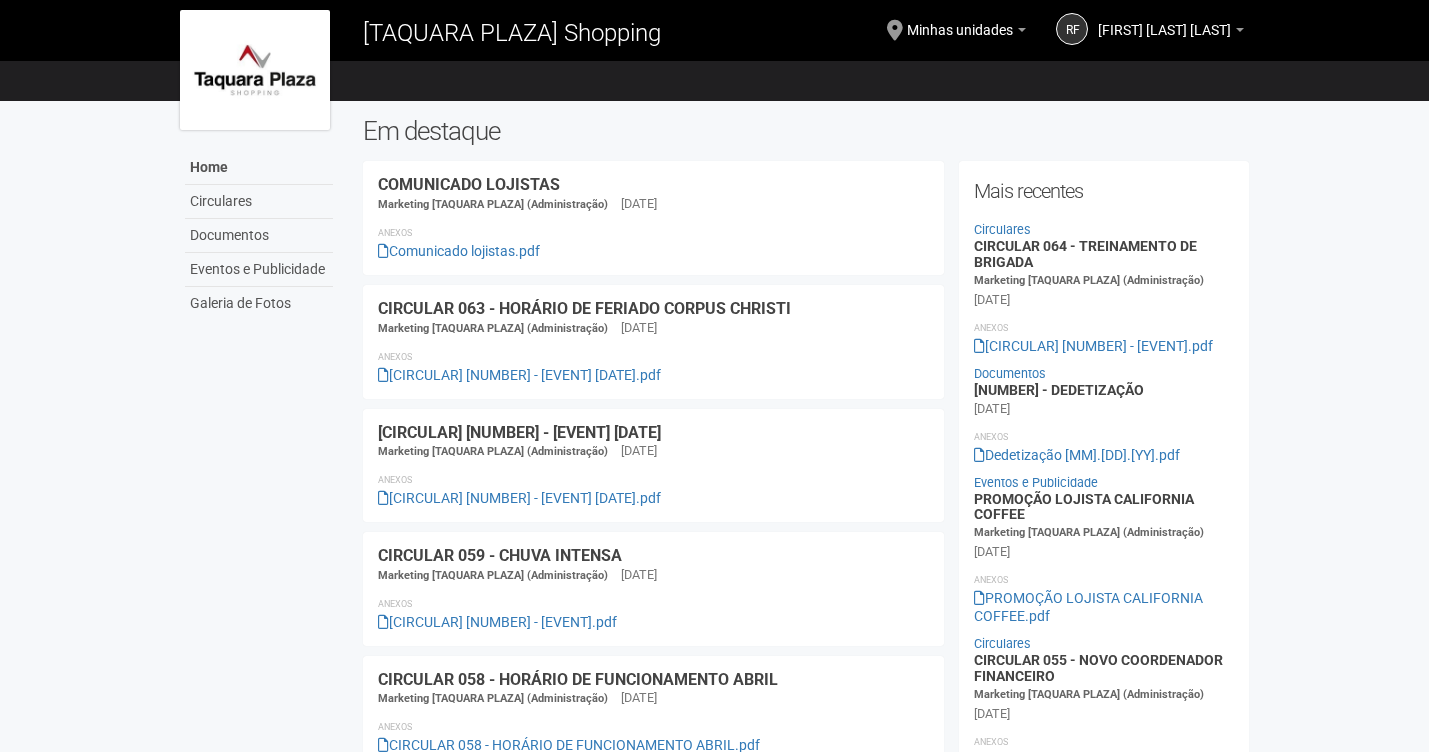 scroll, scrollTop: 0, scrollLeft: 0, axis: both 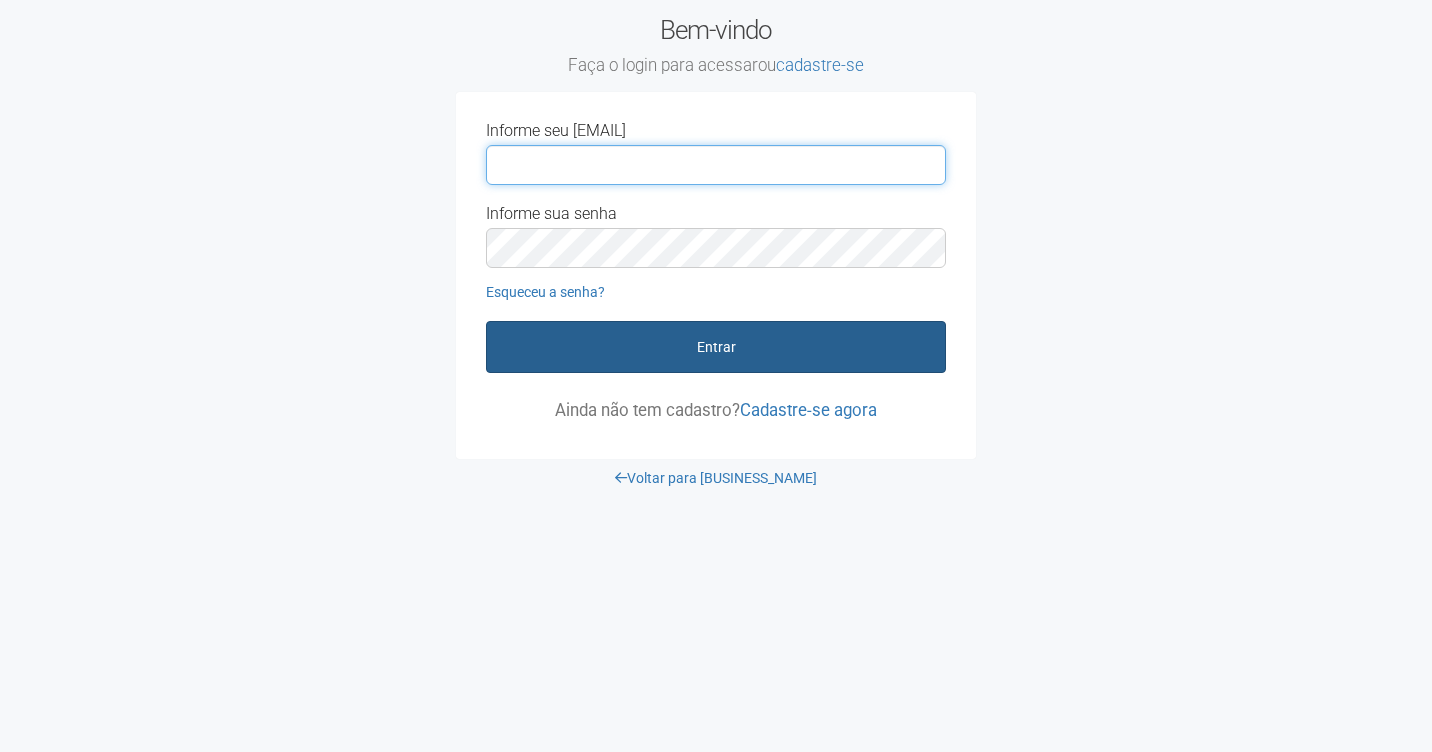 type on "**********" 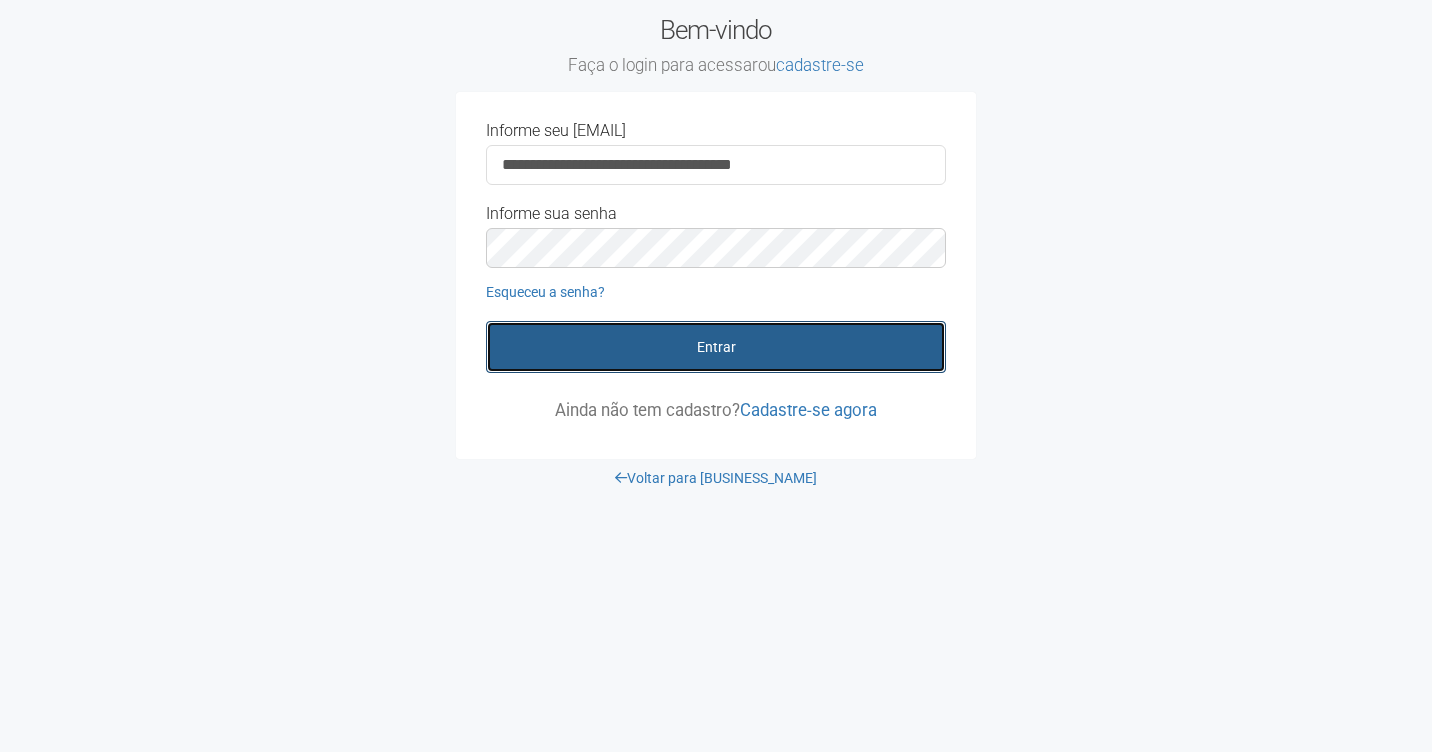 click on "Entrar" at bounding box center [716, 347] 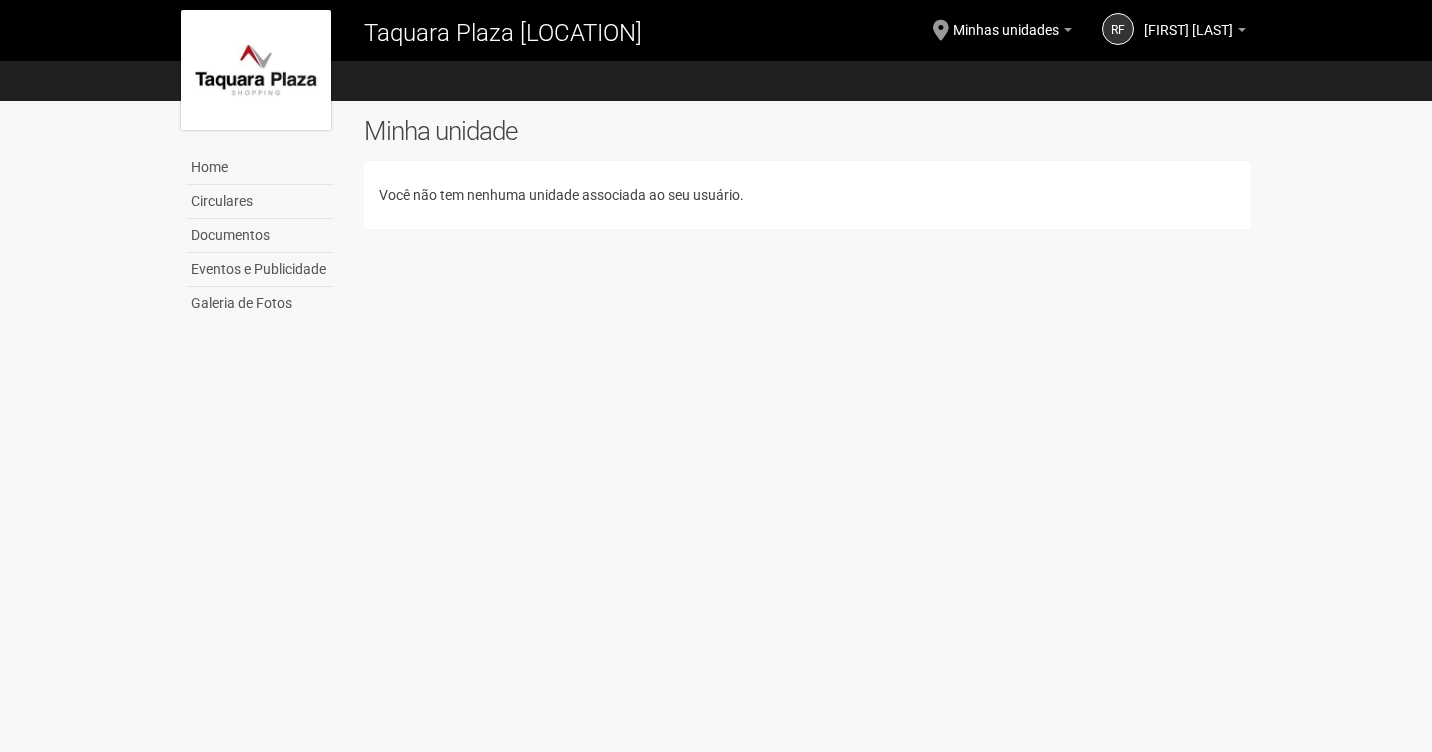 scroll, scrollTop: 0, scrollLeft: 0, axis: both 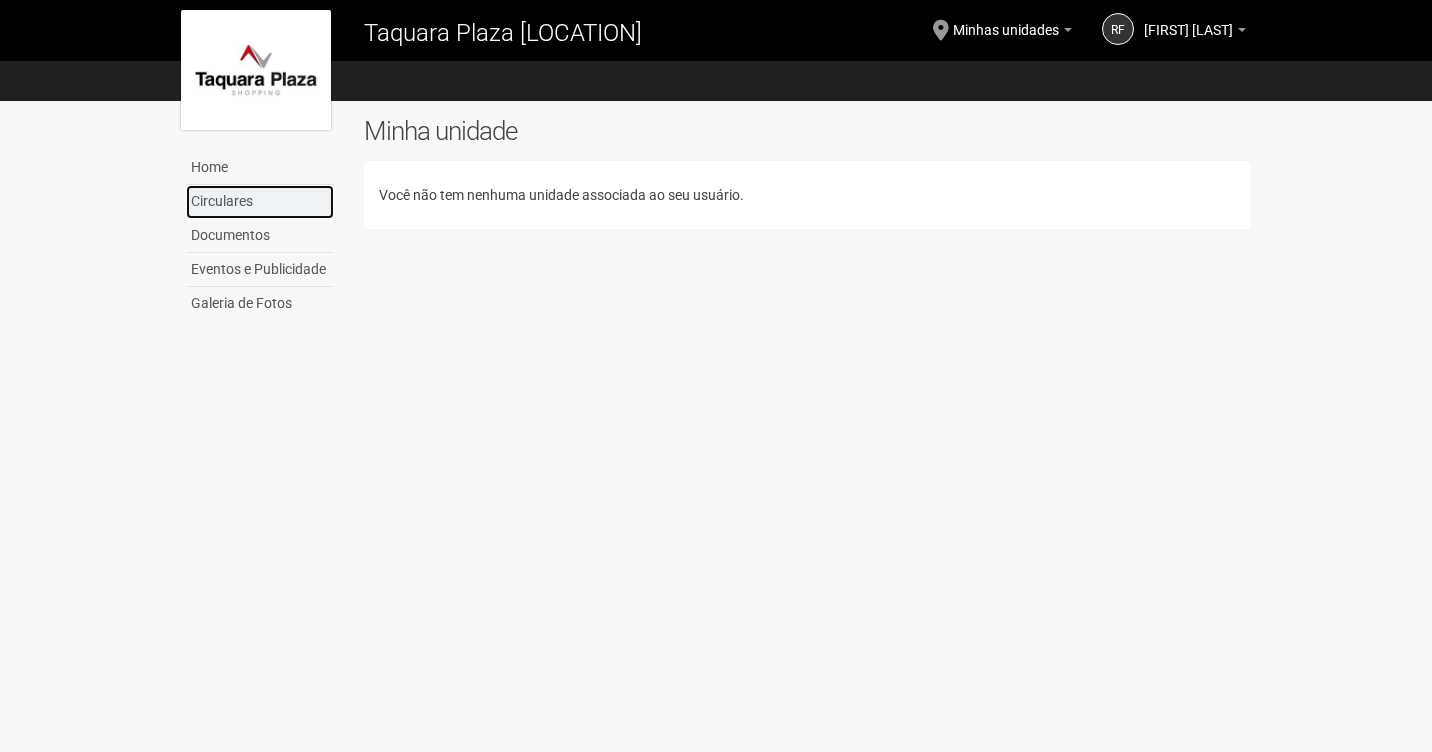 click on "Circulares" at bounding box center [260, 202] 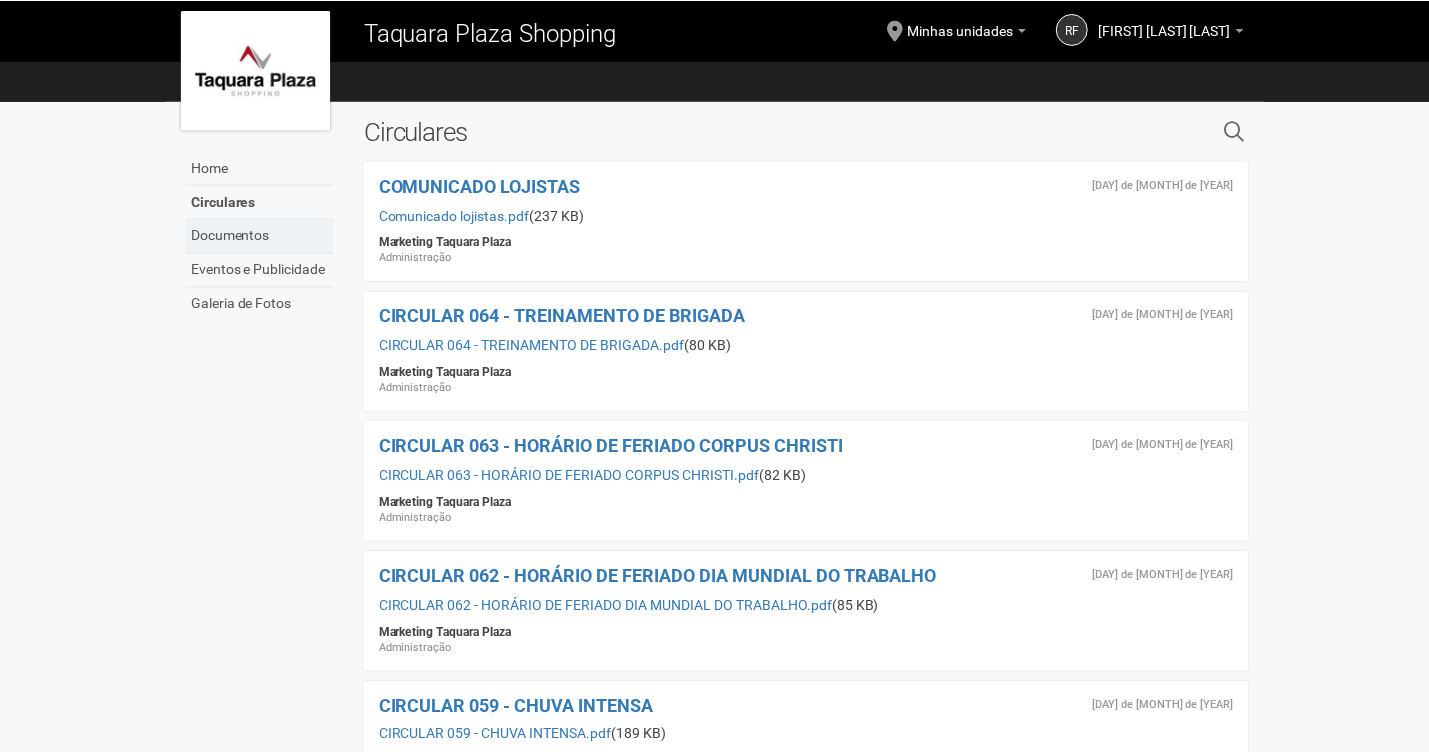 scroll, scrollTop: 0, scrollLeft: 0, axis: both 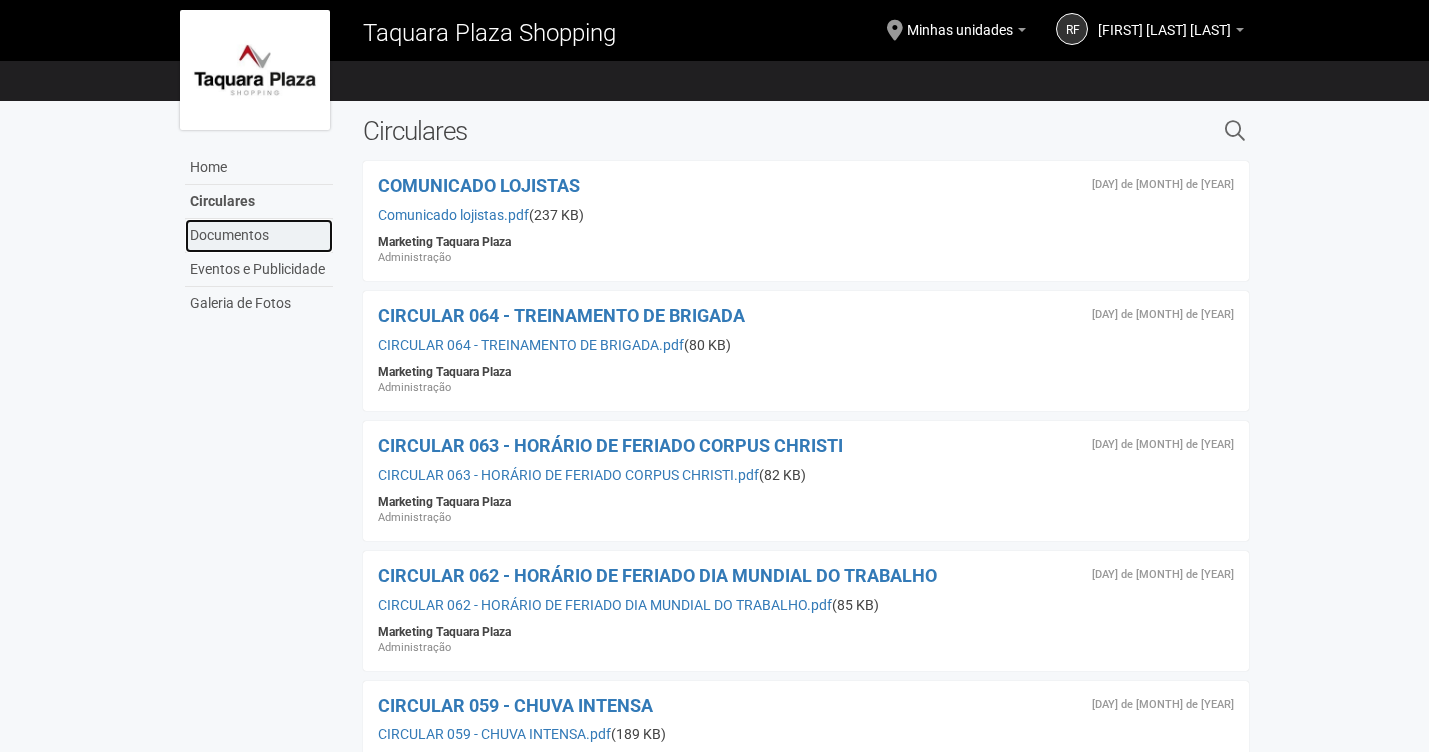 click on "Documentos" at bounding box center (259, 236) 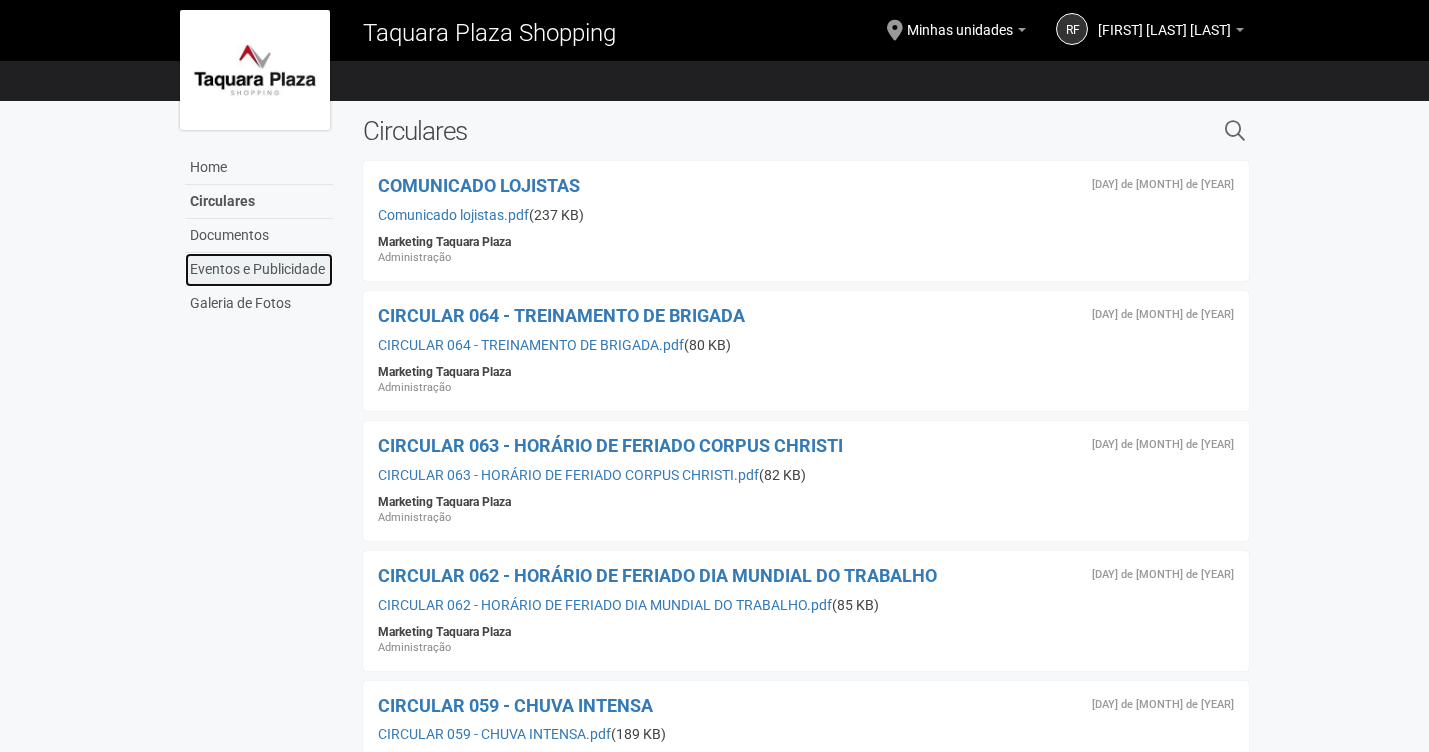 click on "Eventos e Publicidade" at bounding box center (259, 270) 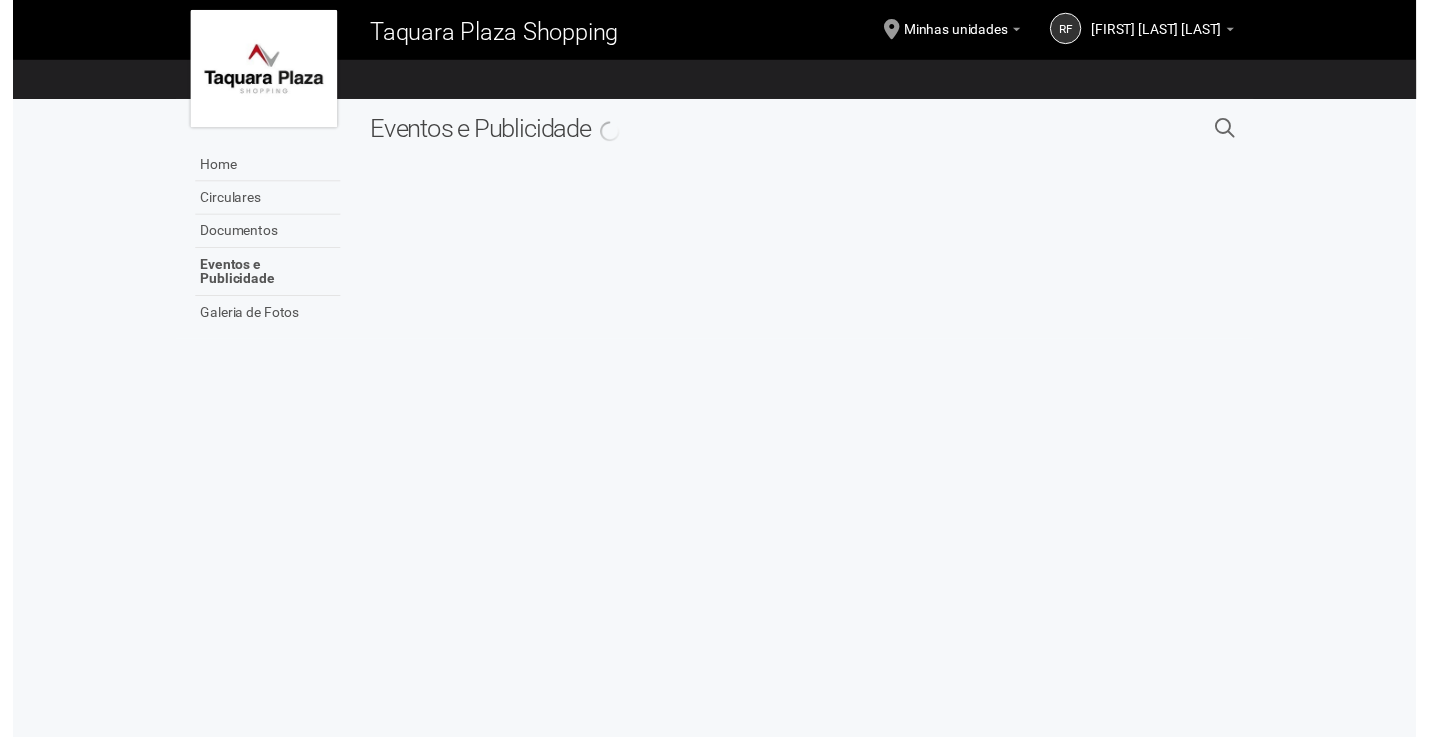 scroll, scrollTop: 0, scrollLeft: 0, axis: both 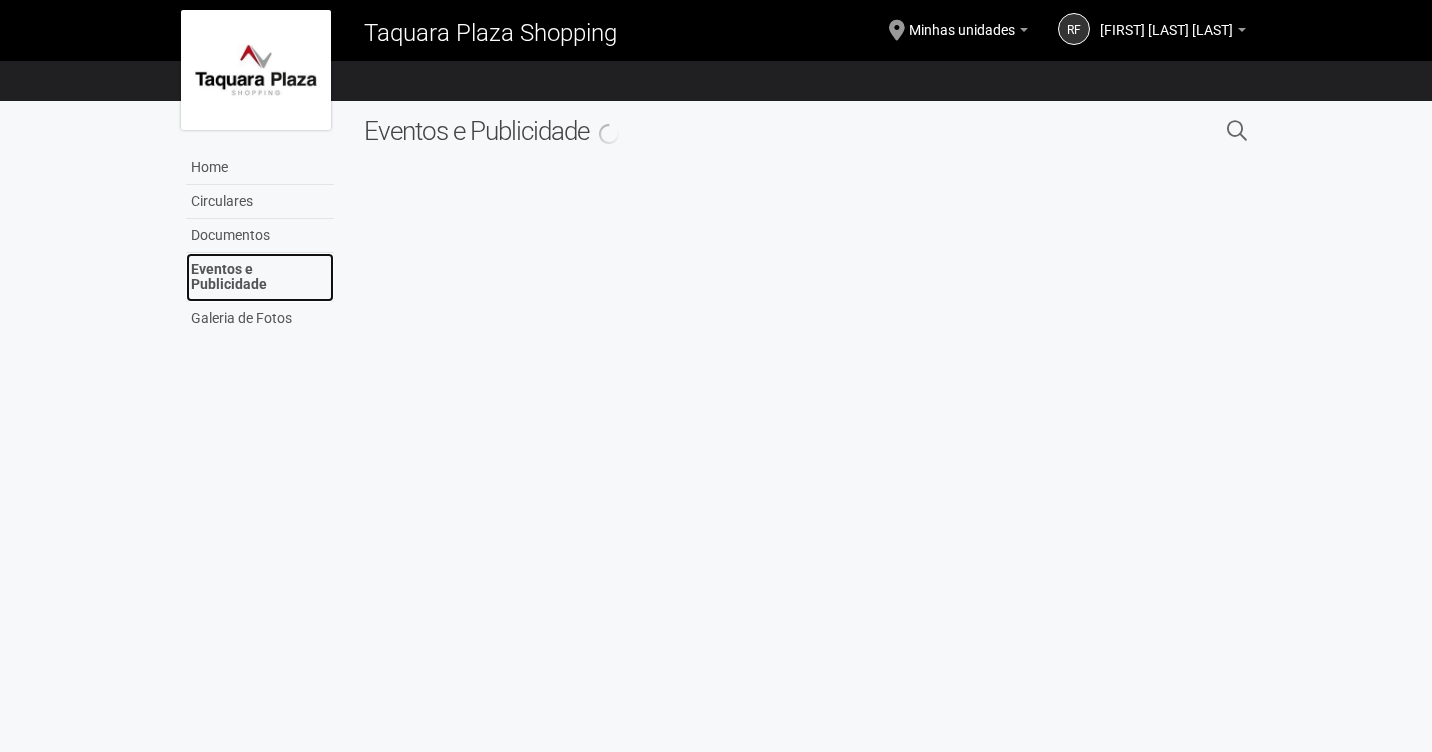 drag, startPoint x: 292, startPoint y: 265, endPoint x: 316, endPoint y: 241, distance: 33.941124 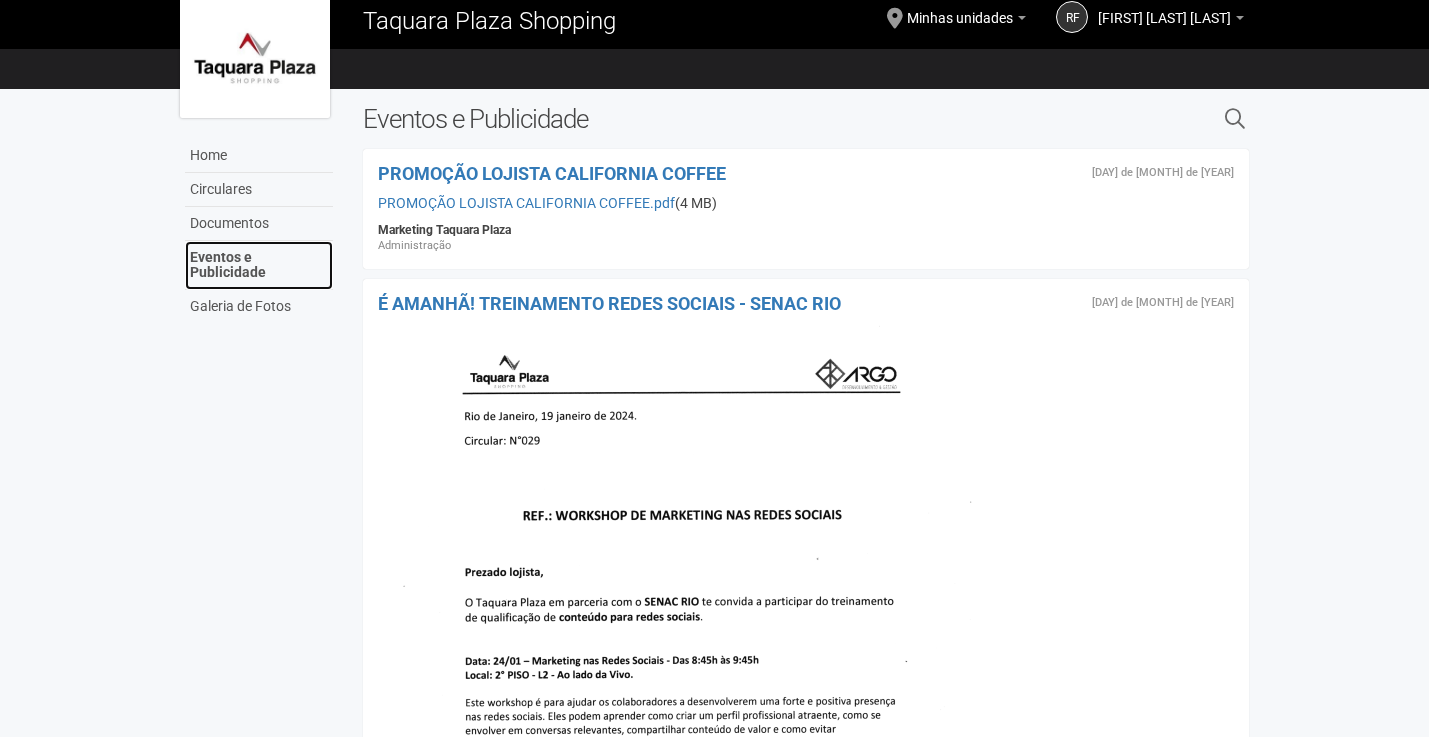 scroll, scrollTop: 0, scrollLeft: 0, axis: both 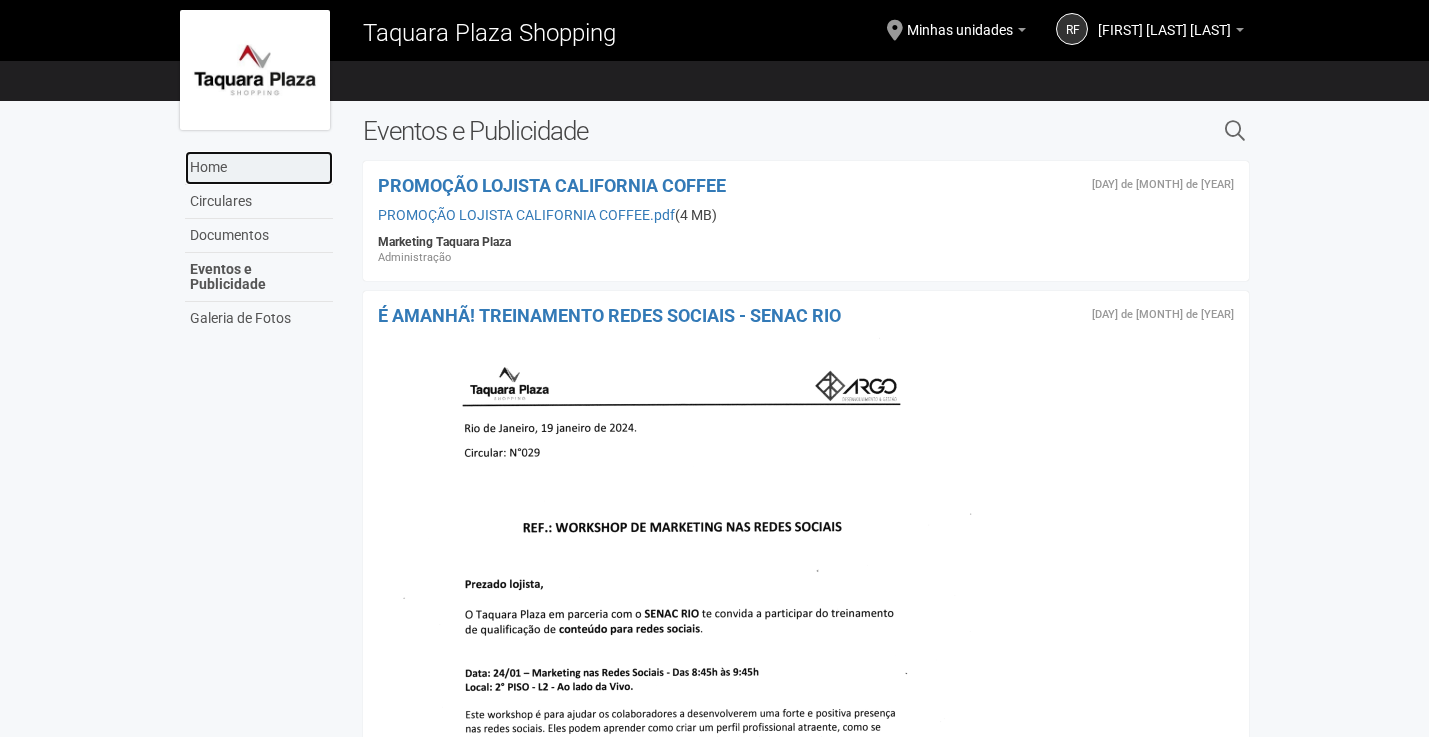 click on "Home" at bounding box center (259, 168) 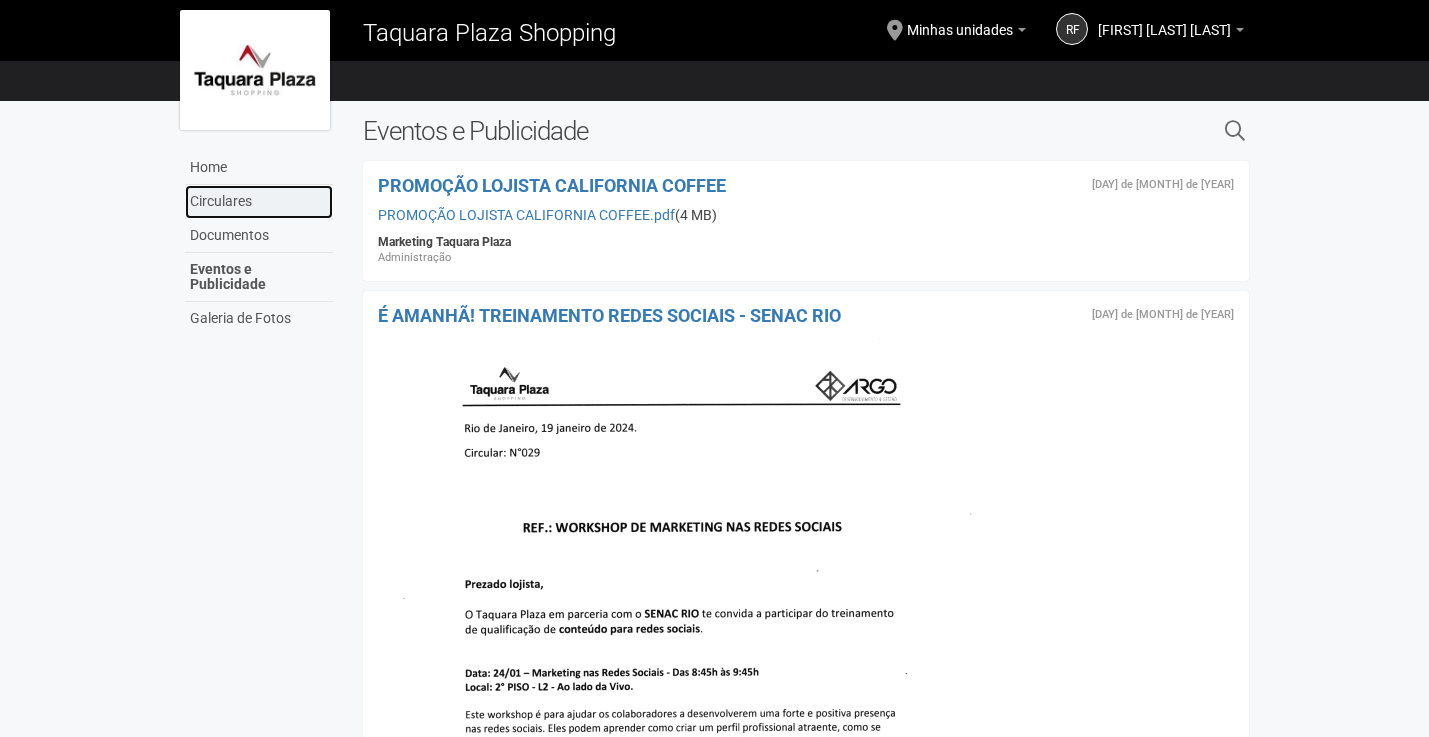 click on "Circulares" at bounding box center (259, 202) 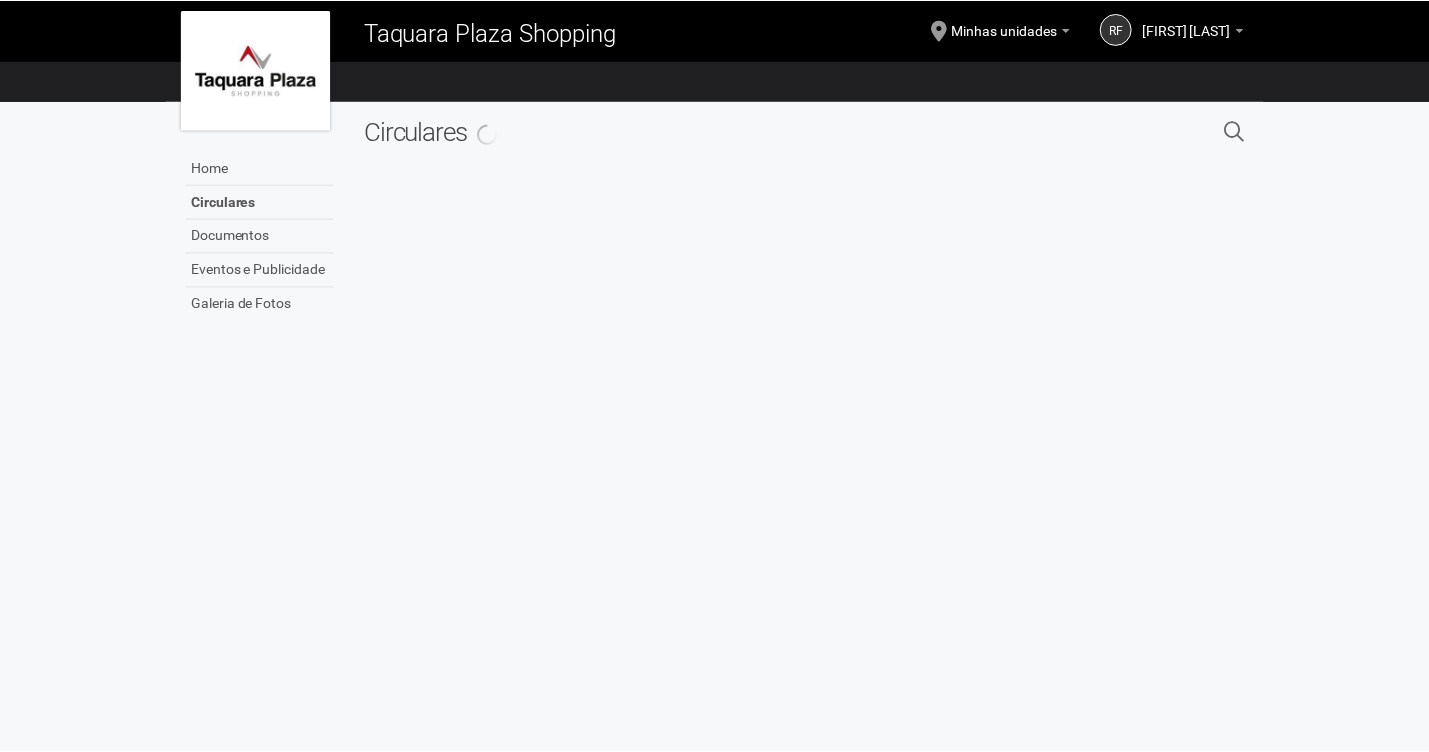 scroll, scrollTop: 0, scrollLeft: 0, axis: both 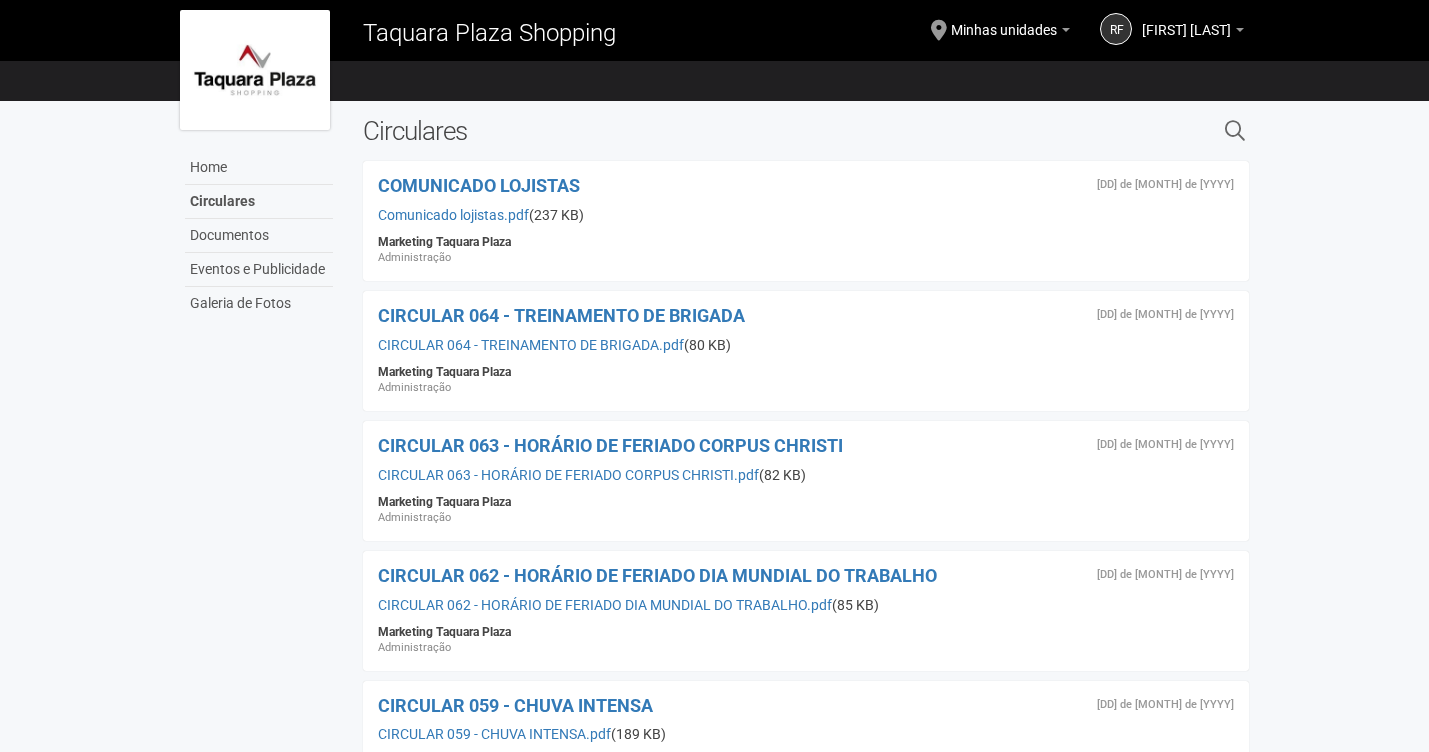 click on "Marketing Taquara Plaza" at bounding box center [806, 242] 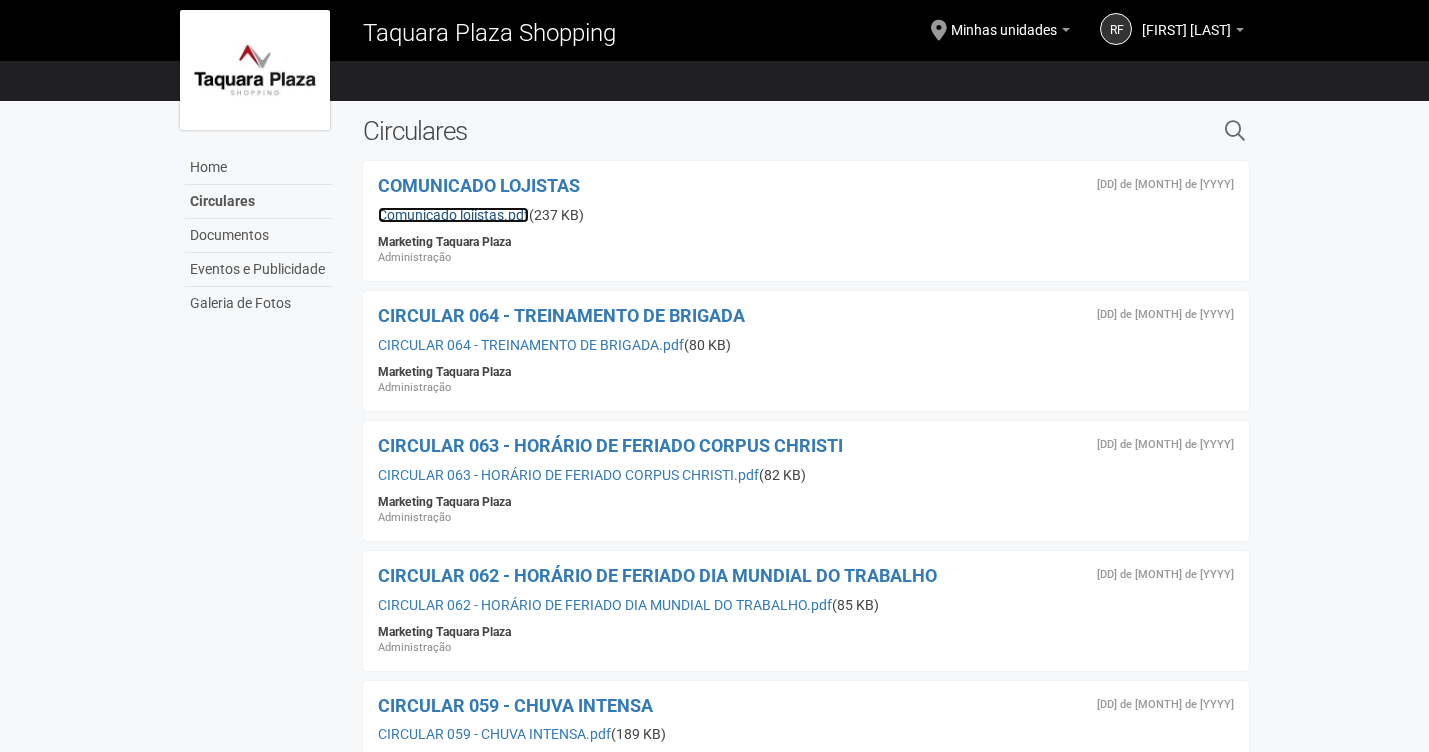 click on "Comunicado lojistas.pdf" at bounding box center [453, 215] 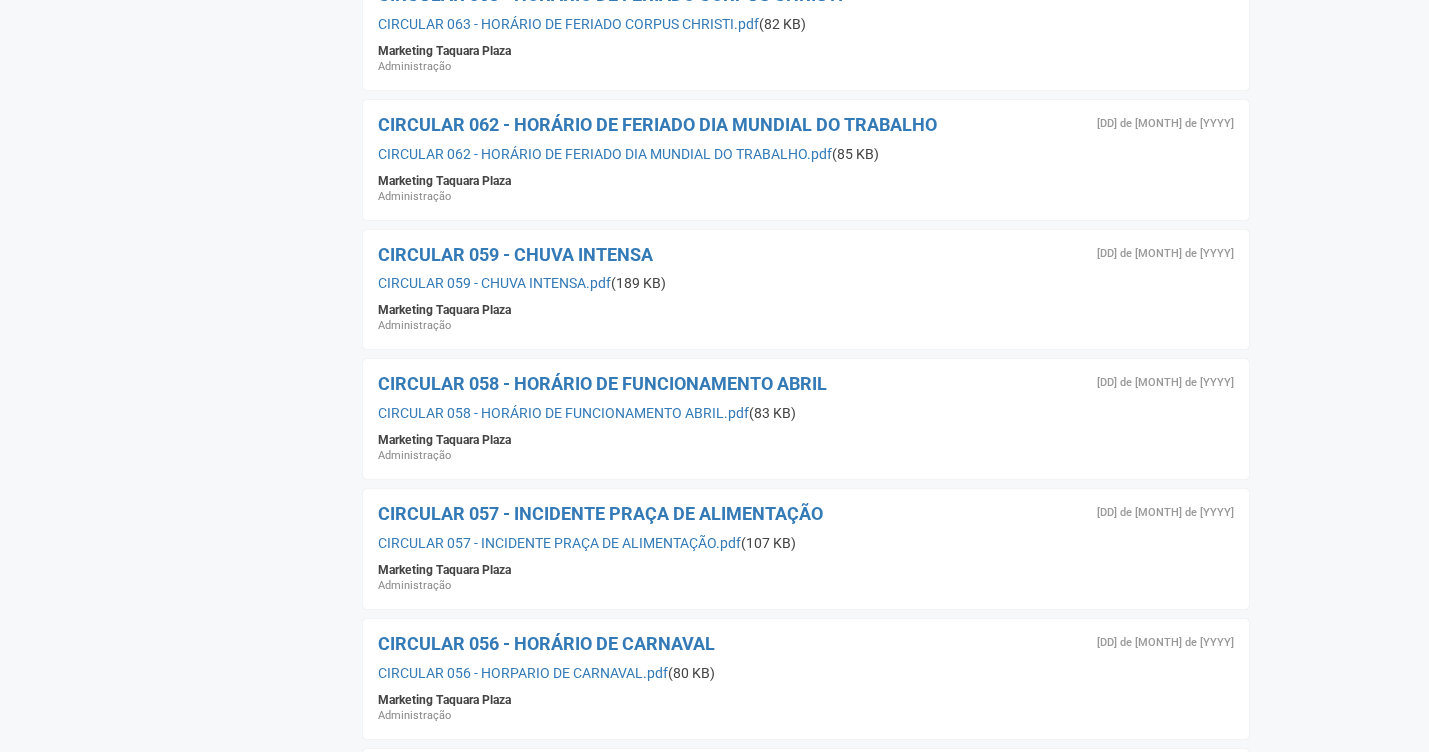 scroll, scrollTop: 0, scrollLeft: 0, axis: both 